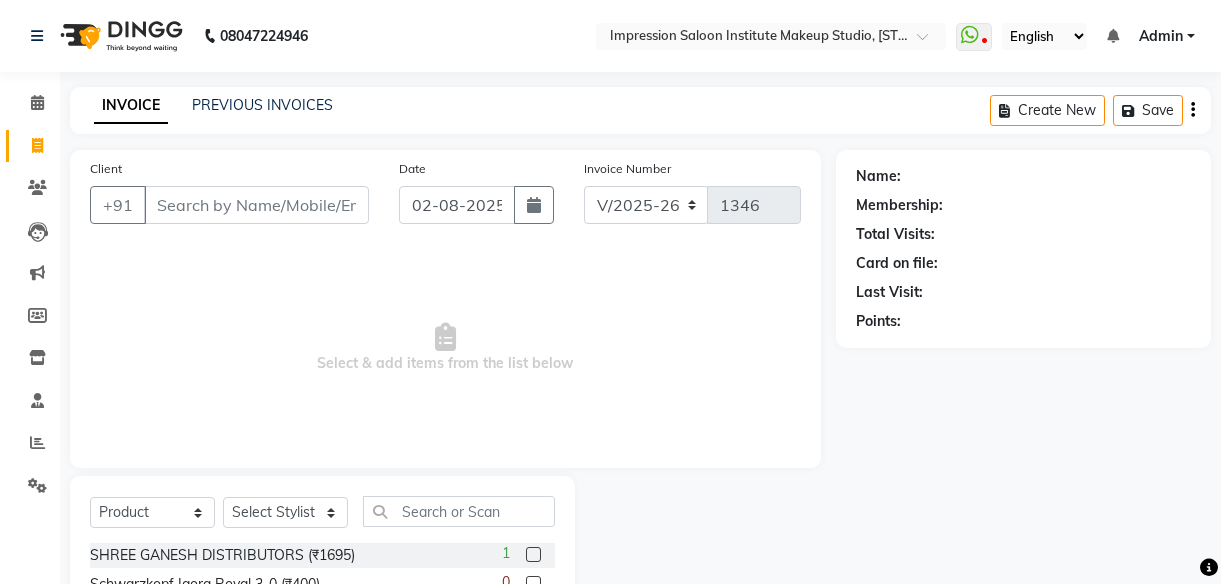 select on "437" 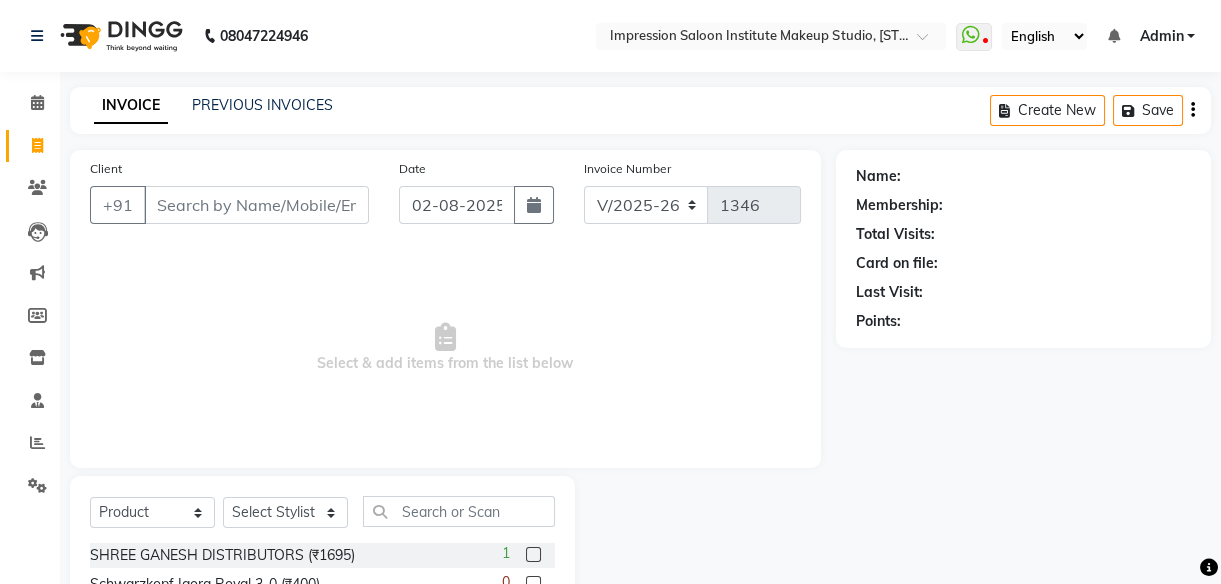 scroll, scrollTop: 0, scrollLeft: 0, axis: both 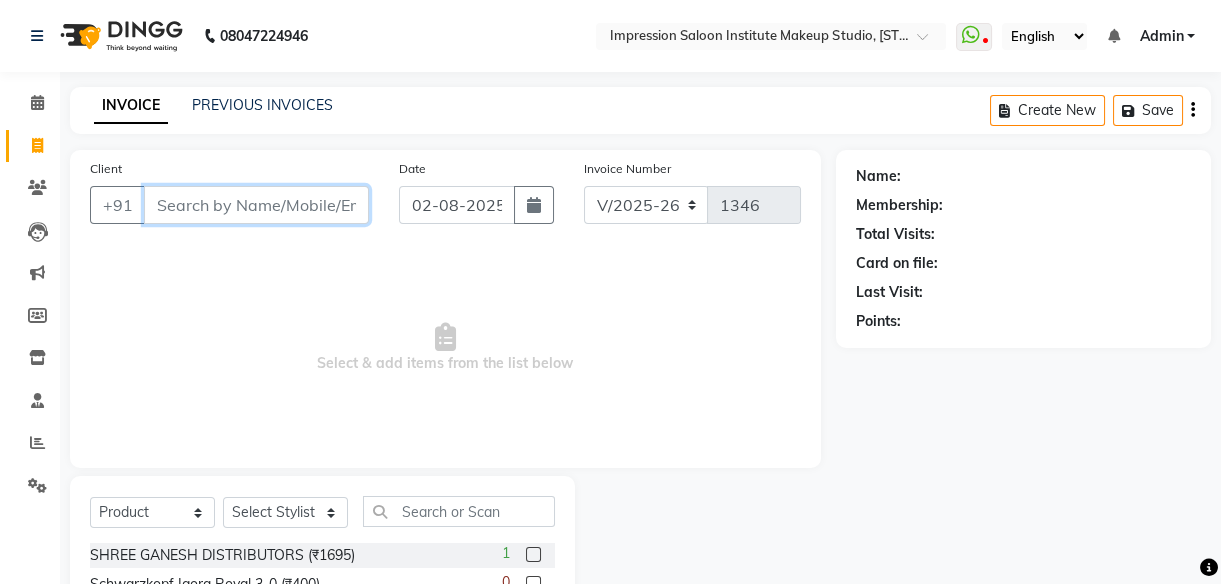 click on "Client" at bounding box center (256, 205) 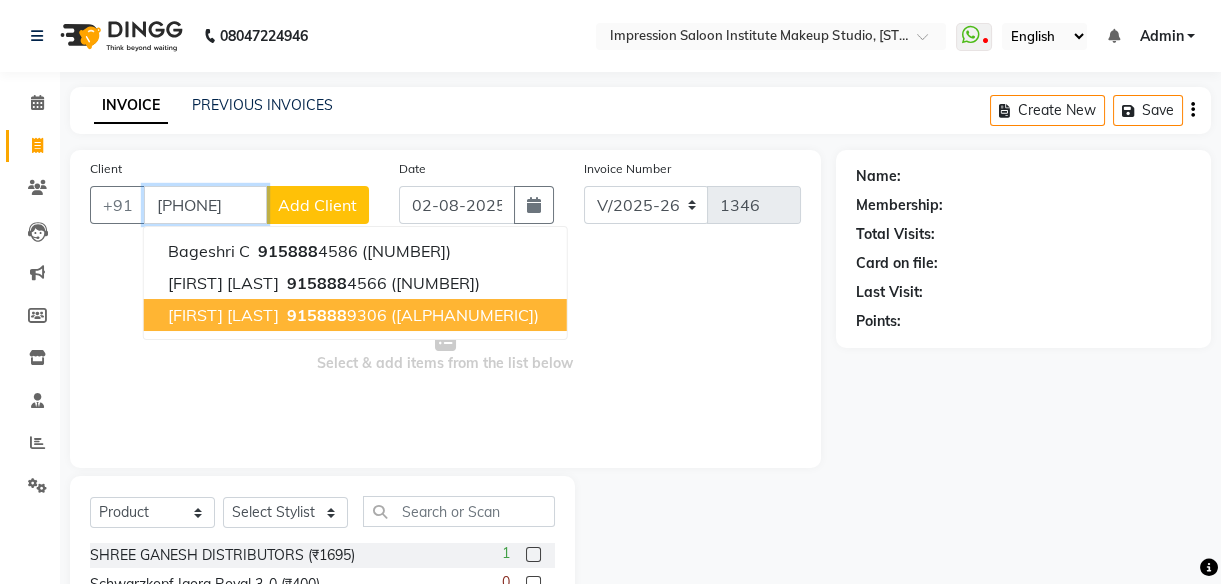 type on "[PHONE]" 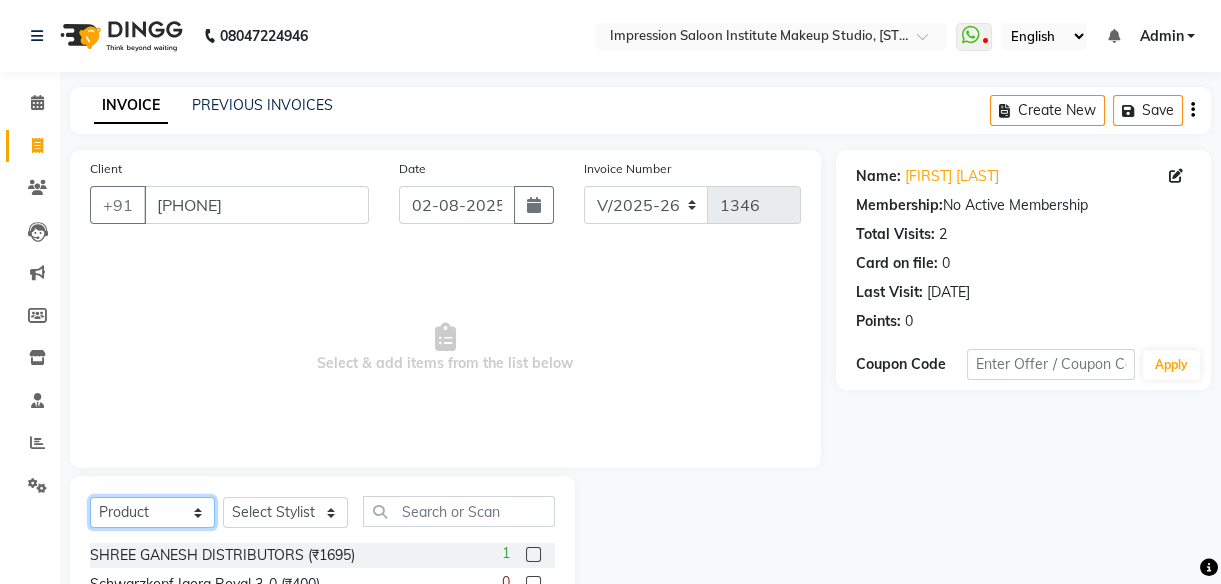 click on "Select  Service  Product  Membership  Package Voucher Prepaid Gift Card" 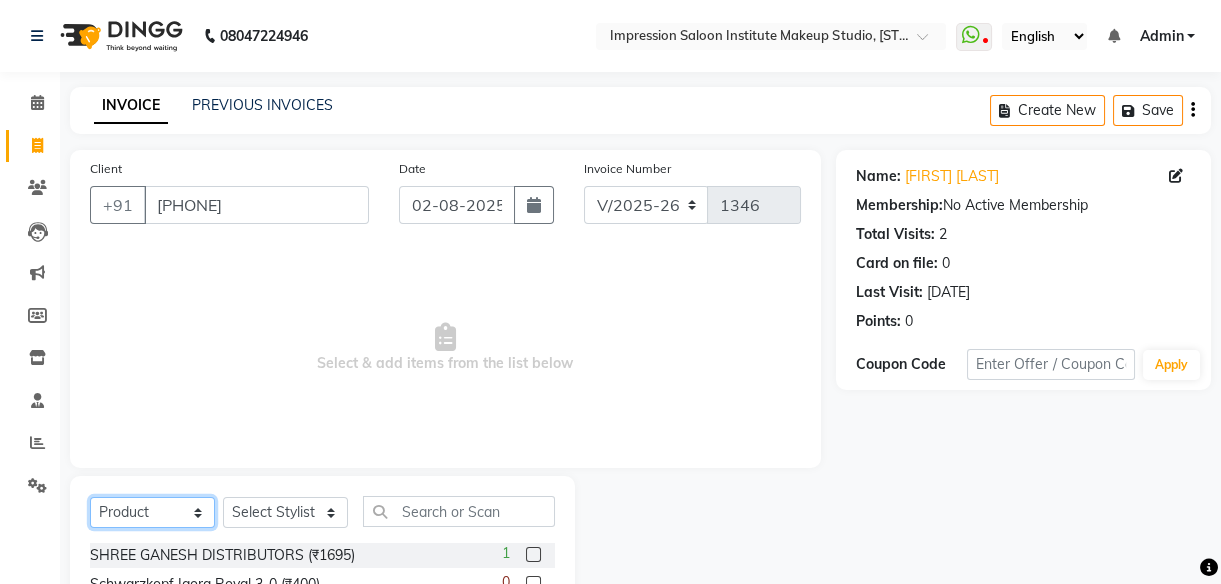 click on "Select  Service  Product  Membership  Package Voucher Prepaid Gift Card" 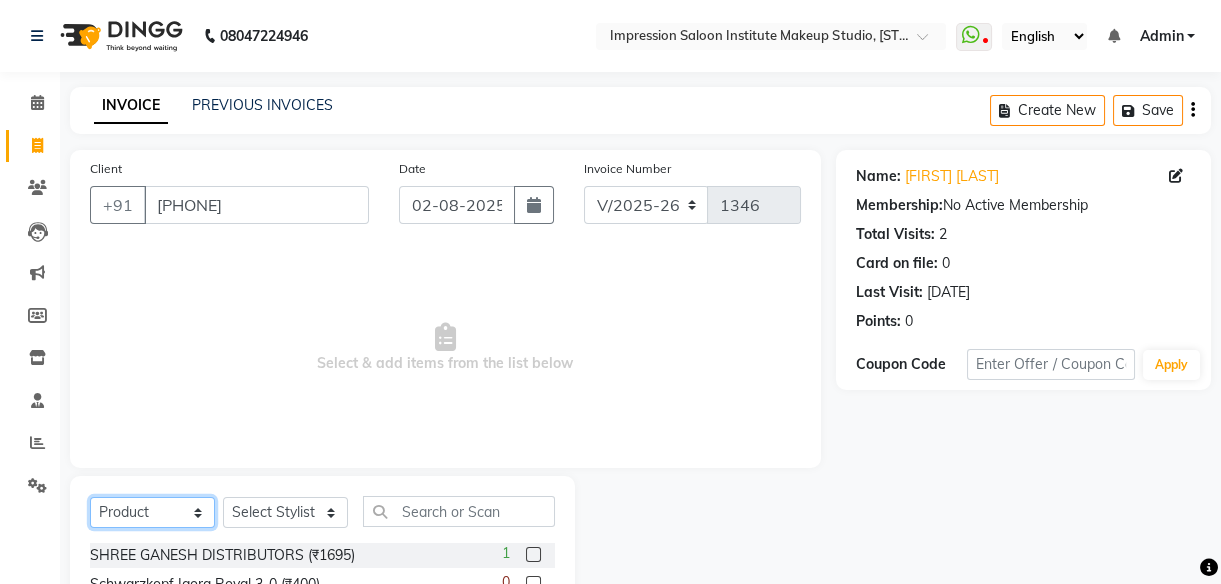 drag, startPoint x: 145, startPoint y: 511, endPoint x: 156, endPoint y: 333, distance: 178.33957 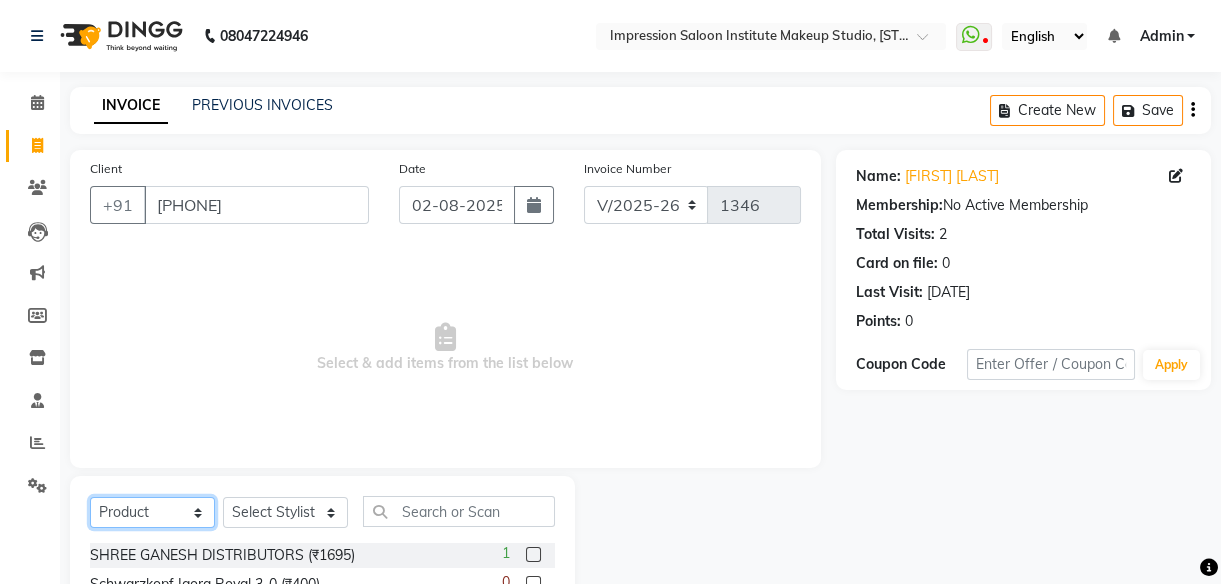 click on "Client +[COUNTRYCODE] [PHONE] Date [DATE] Invoice Number V/2025 V/2025-26 1346 Select & add items from the list below Select Service Product Membership Package Voucher Prepaid Gift Card Select Stylist [FIRST] Front Desk [FIRST] [FIRST] [FIRST] [FIRST] [FIRST] [FIRST] [FIRST] [FIRST] SHREE GANESH DISTRIBUTORS (₹1695) 1 Schwarzkopf Igora Royal 3-0 (₹400) 0 moroccan argan (₹1255) 1 Schwarzkopf IR 4-0 (₹400) 9 Schwarzkopf IR 5-0 (₹400) 11" 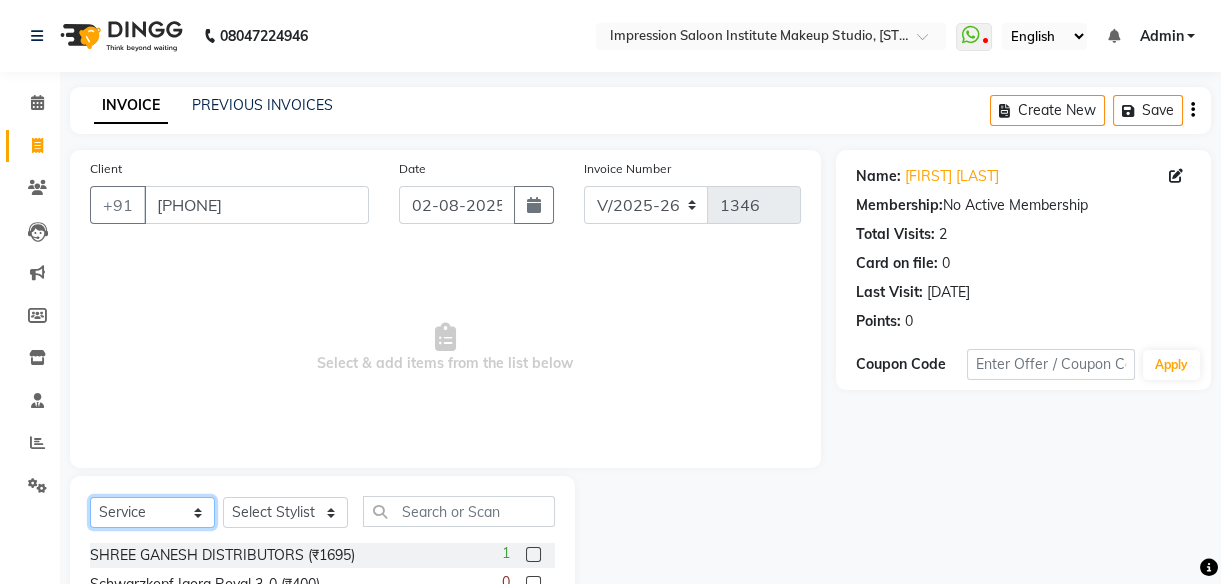 click on "Select  Service  Product  Membership  Package Voucher Prepaid Gift Card" 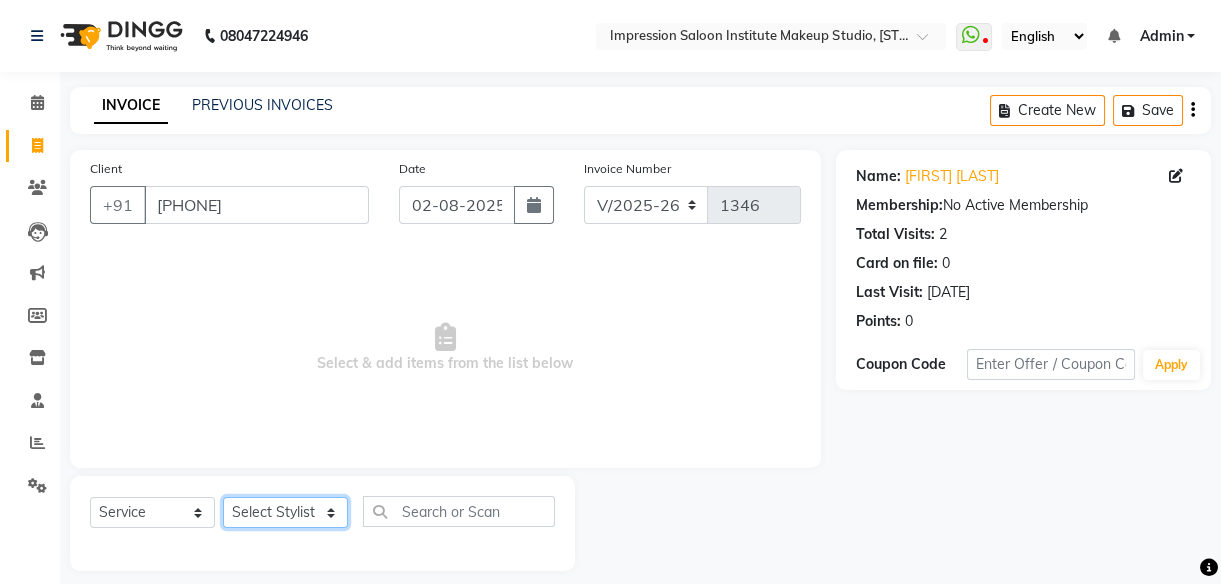 click on "Select Stylist [FIRST] Front Desk [FIRST] [FIRST] [FIRST] [FIRST] [FIRST] [FIRST] [FIRST] [FIRST]" 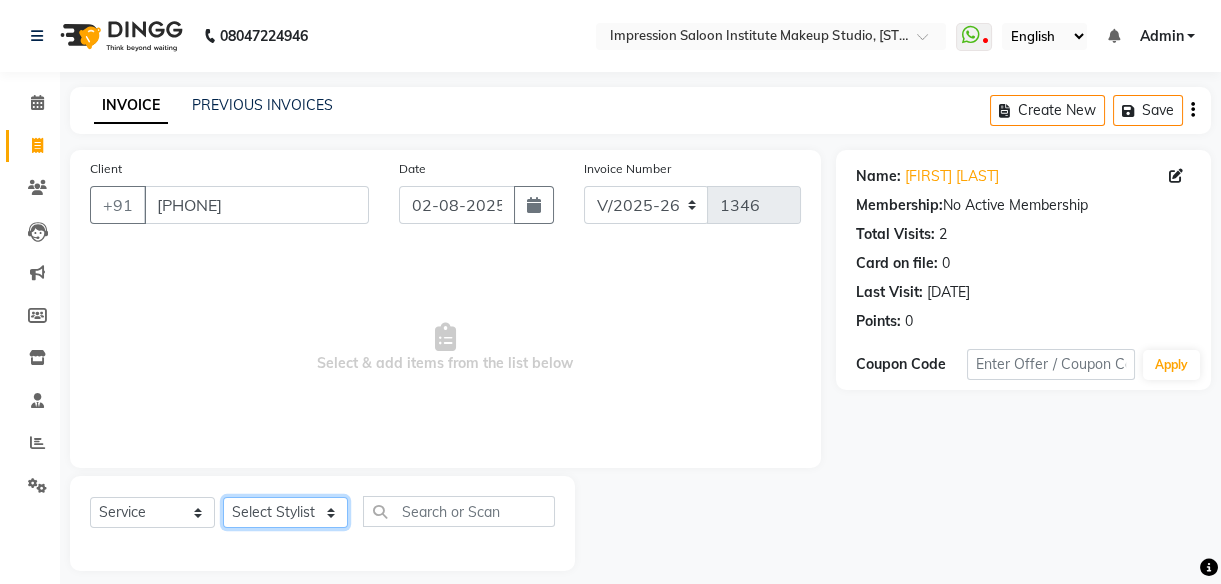 select on "50433" 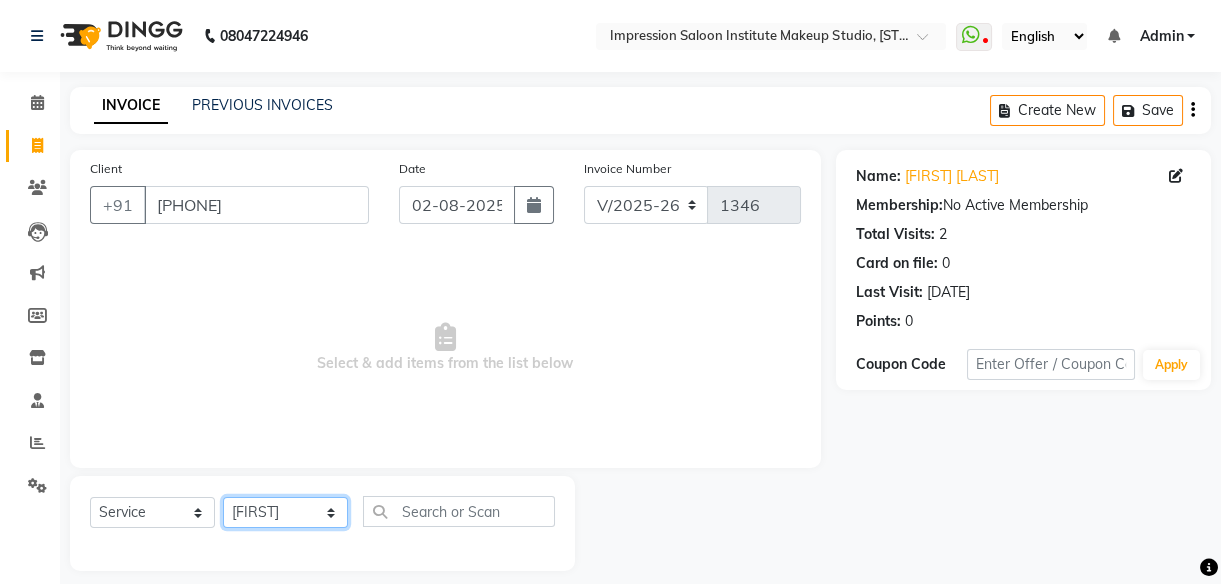 click on "Select Stylist [FIRST] Front Desk [FIRST] [FIRST] [FIRST] [FIRST] [FIRST] [FIRST] [FIRST] [FIRST]" 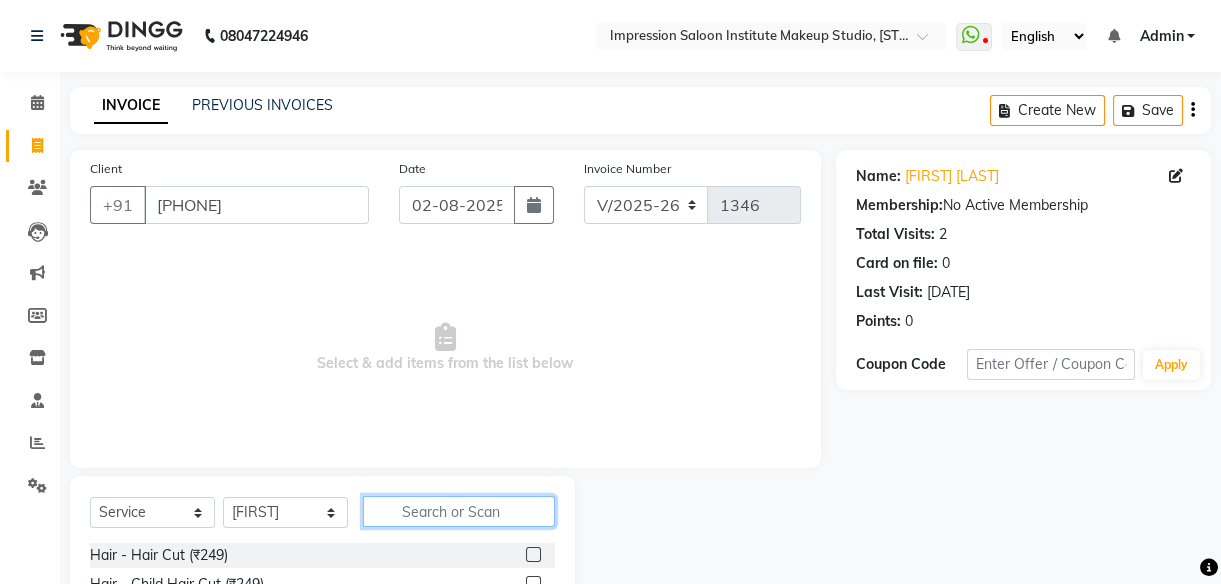 click 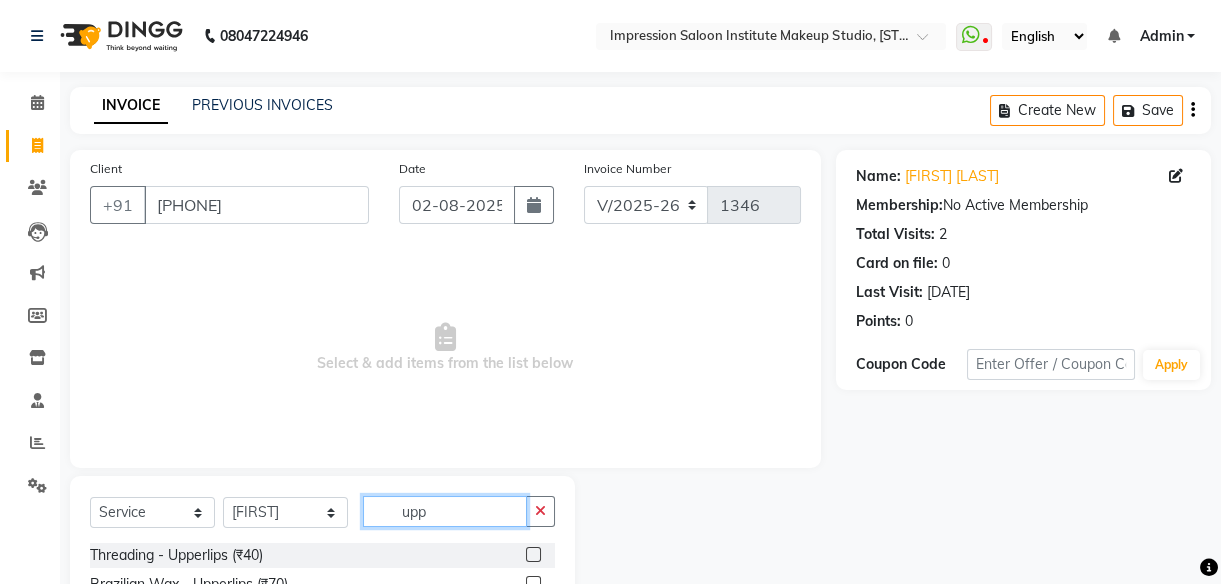 type on "upp" 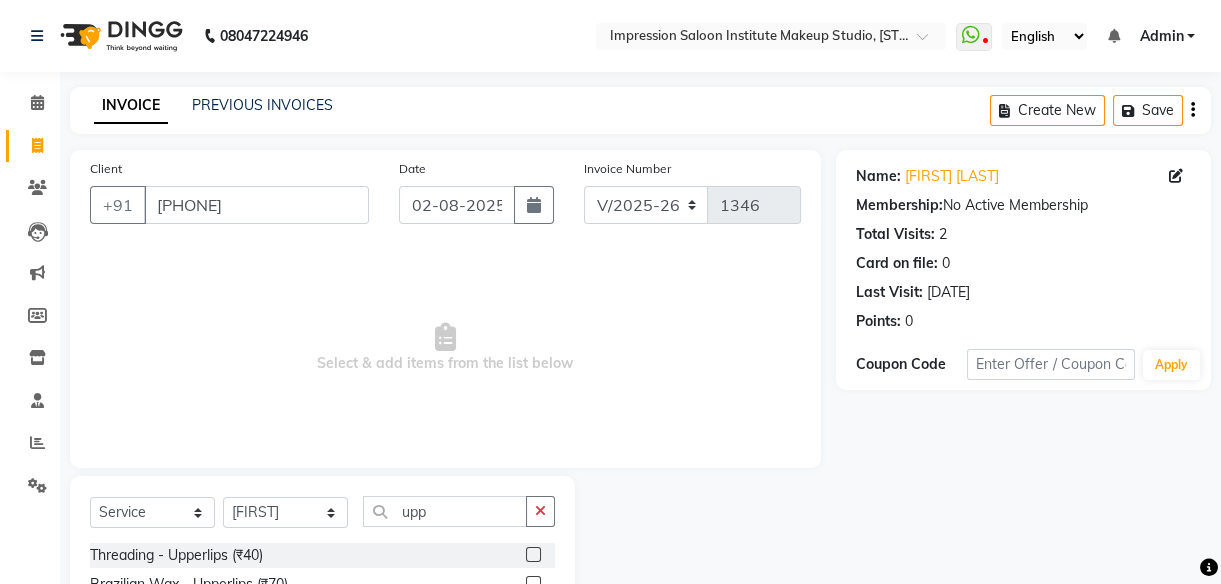 click 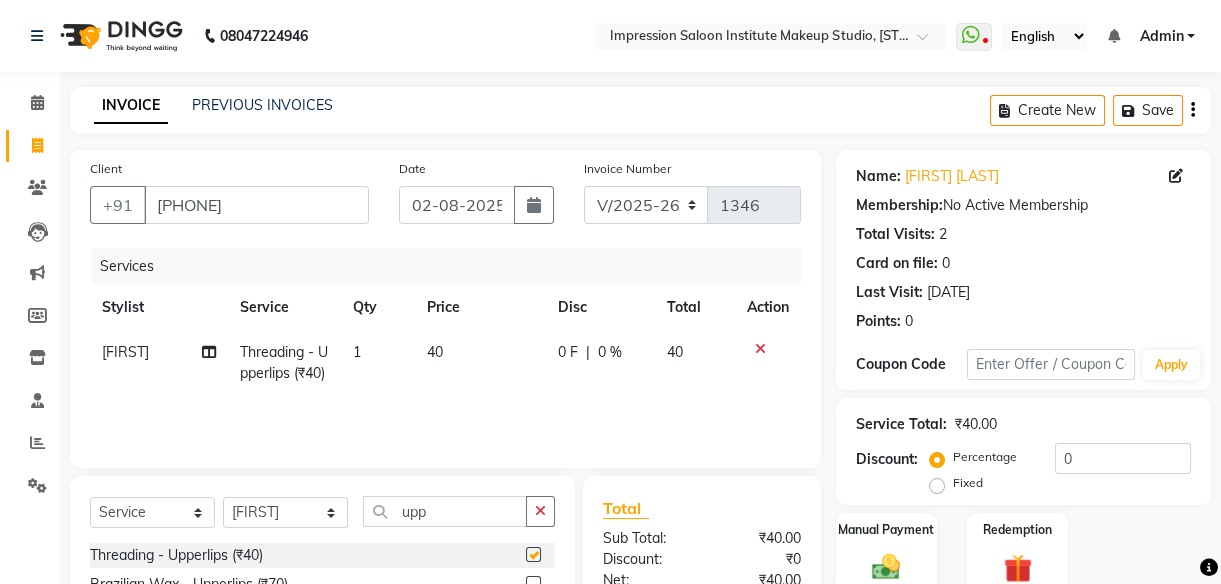 checkbox on "false" 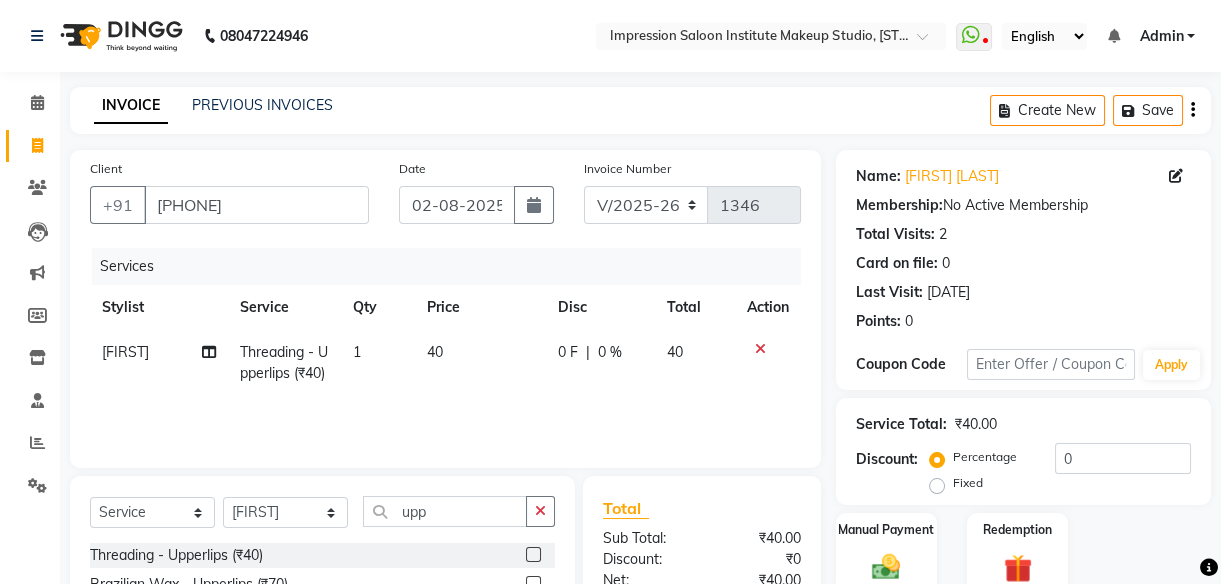 click on "40" 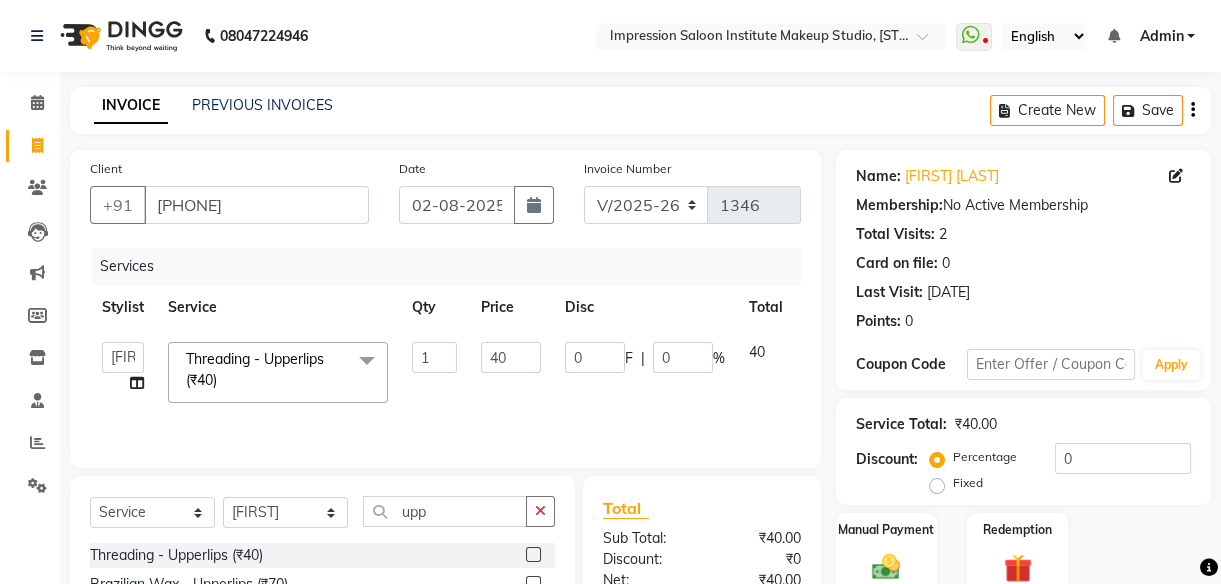 click on "40" 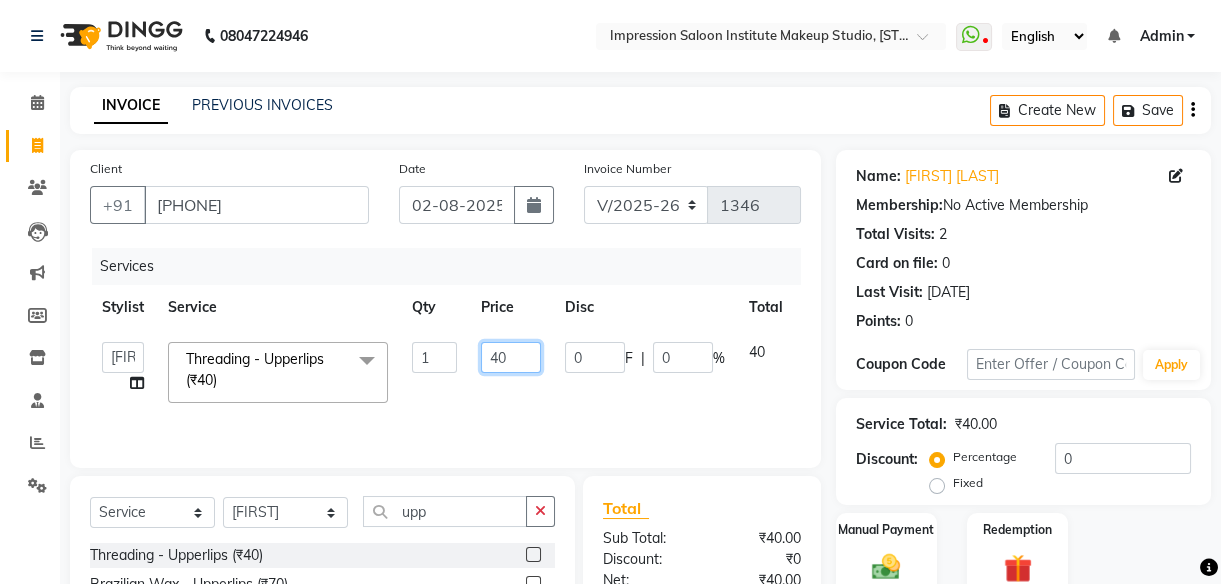 click on "40" 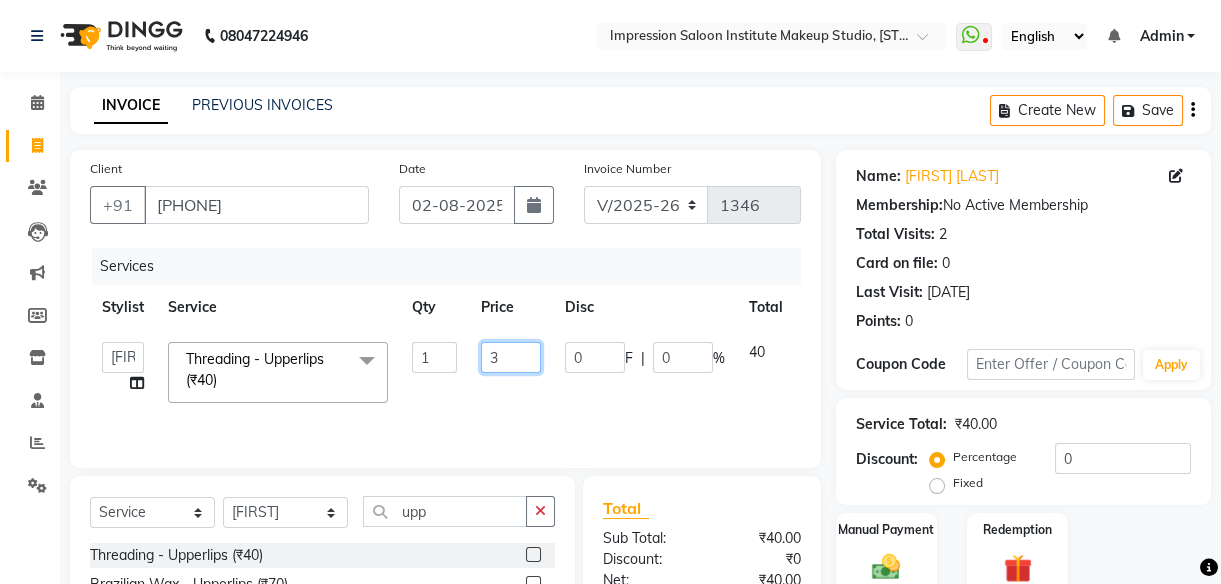 type on "30" 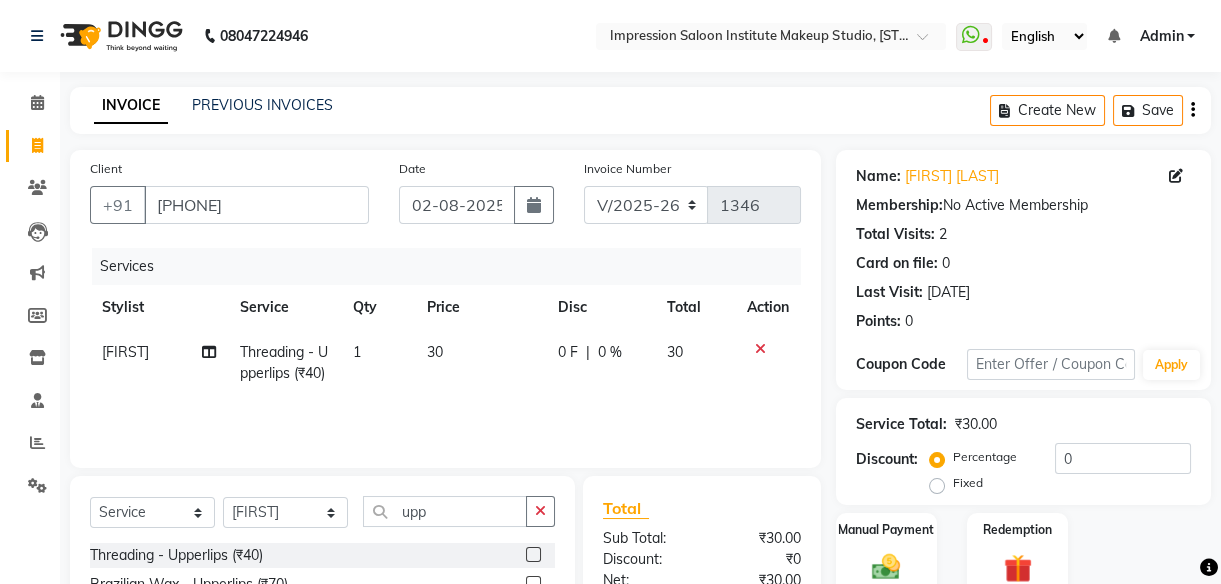 click on "30" 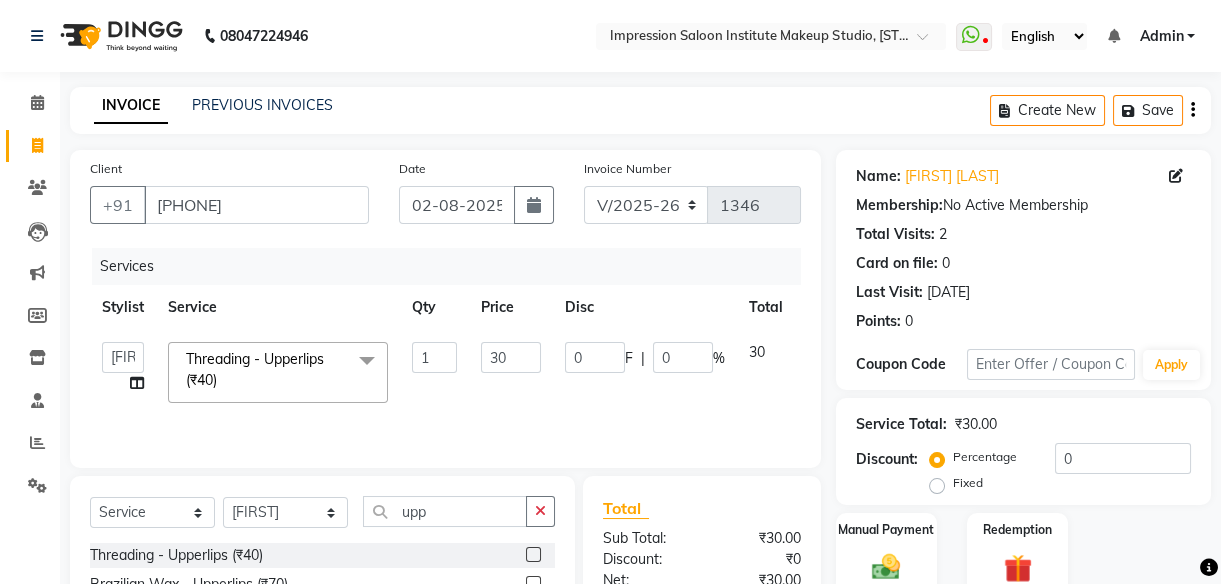 scroll, scrollTop: 218, scrollLeft: 0, axis: vertical 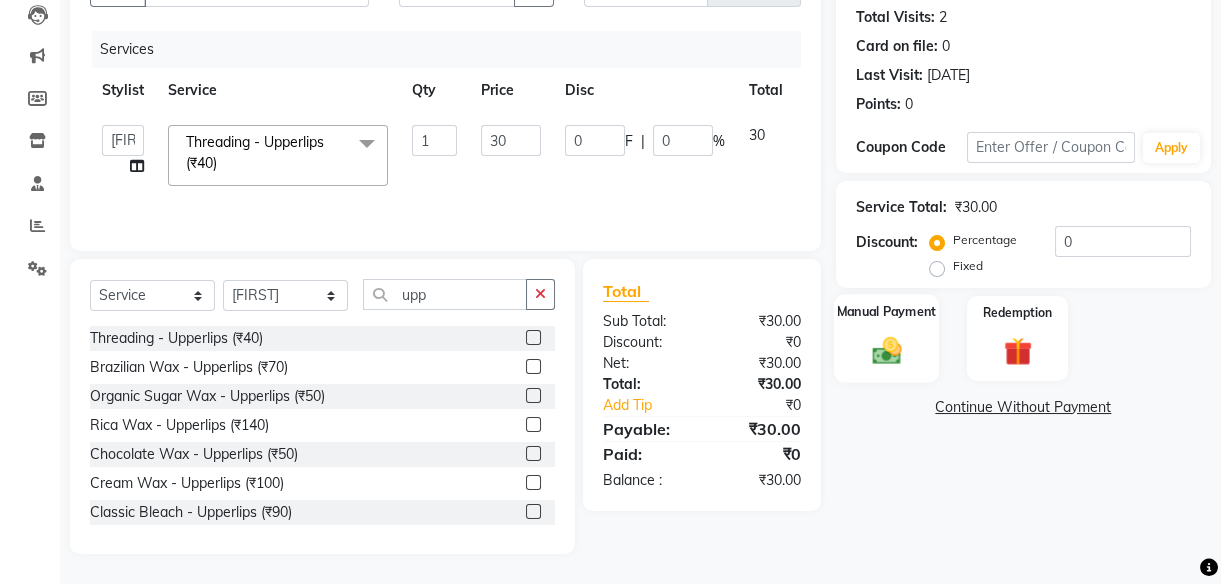 click on "Manual Payment" 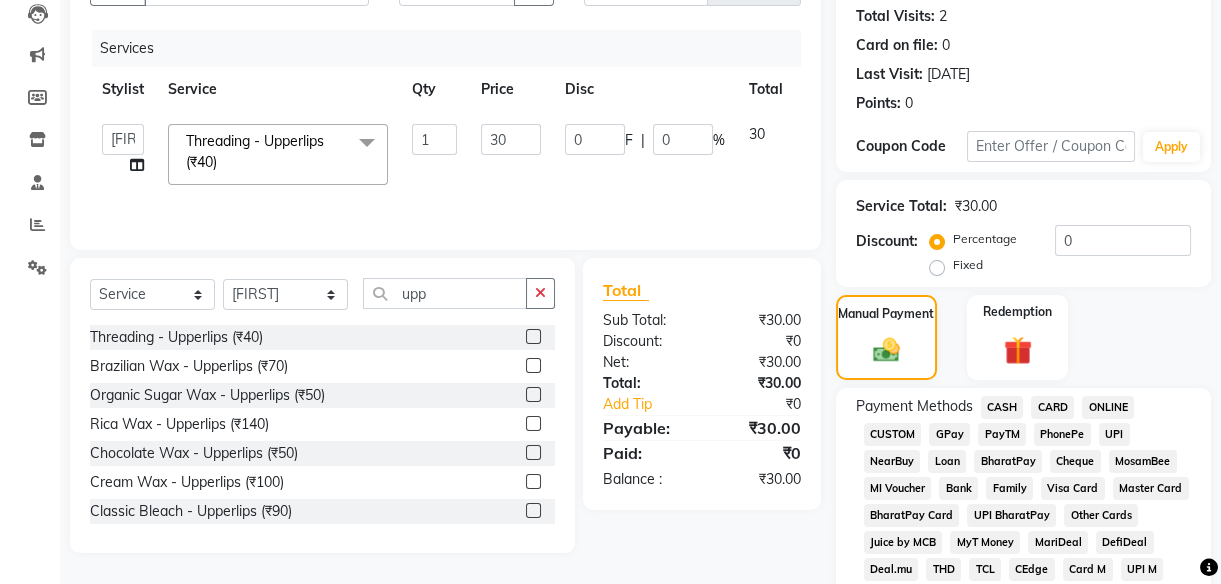 click on "UPI" 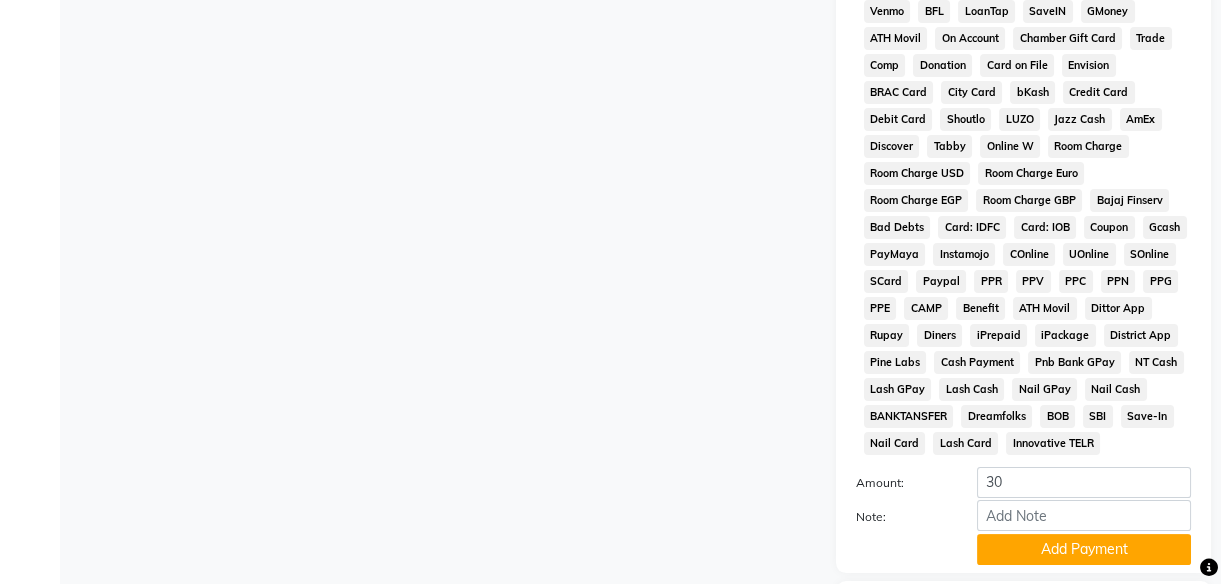 scroll, scrollTop: 1020, scrollLeft: 0, axis: vertical 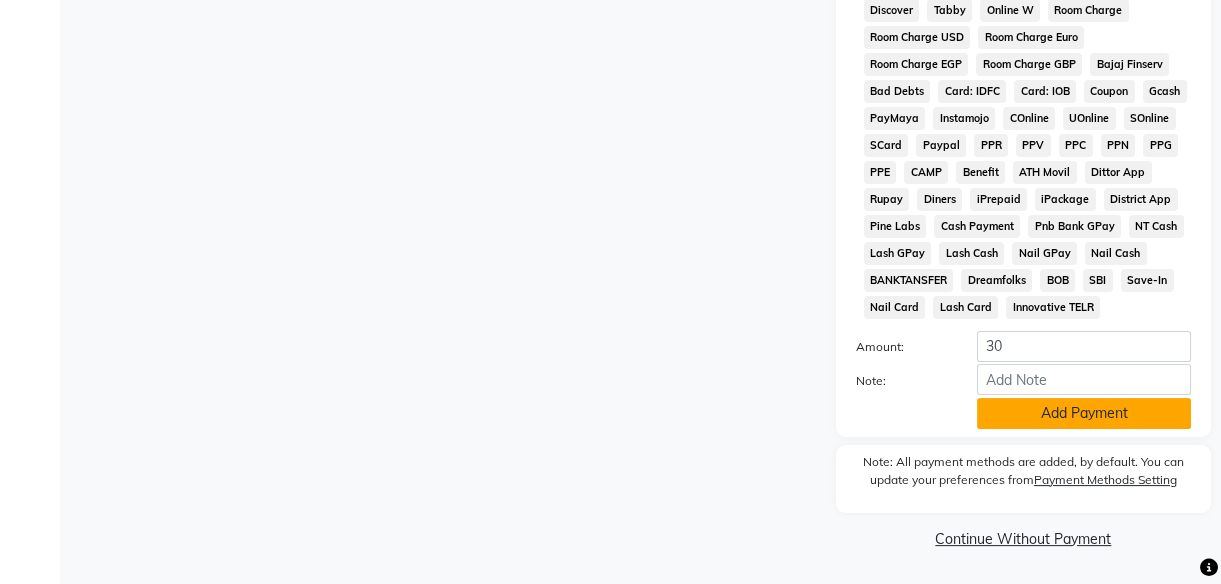 click on "Add Payment" 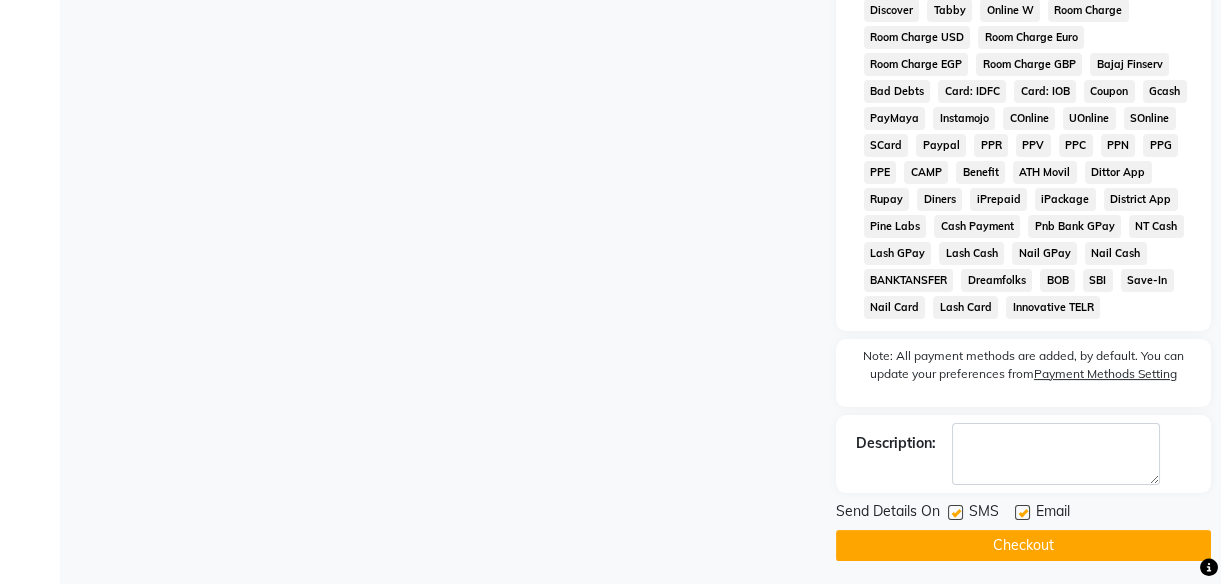 click 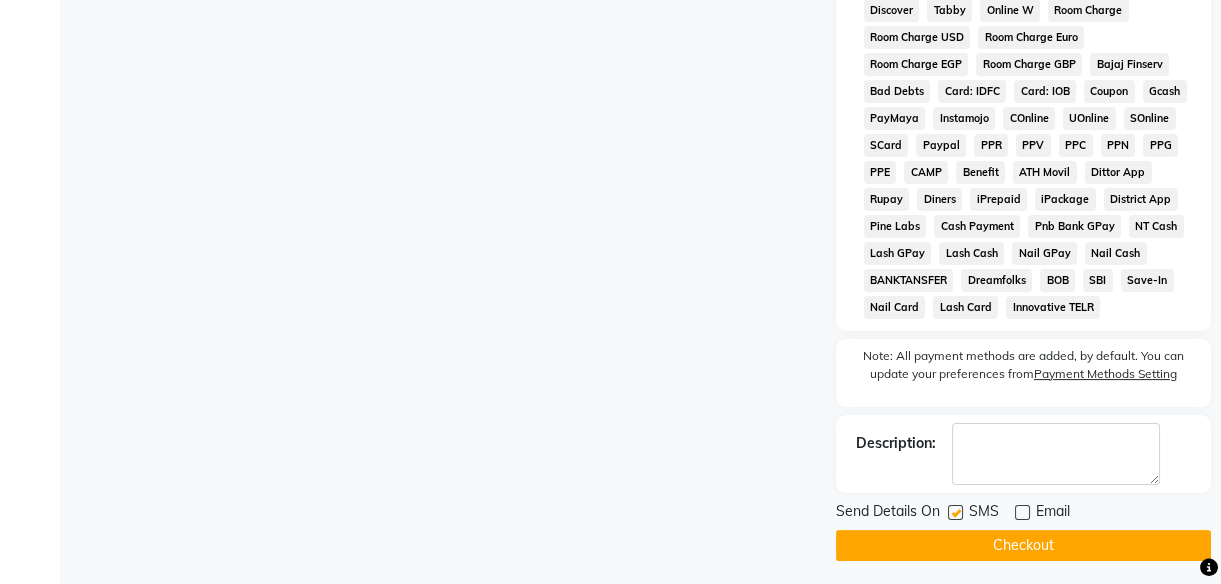 click 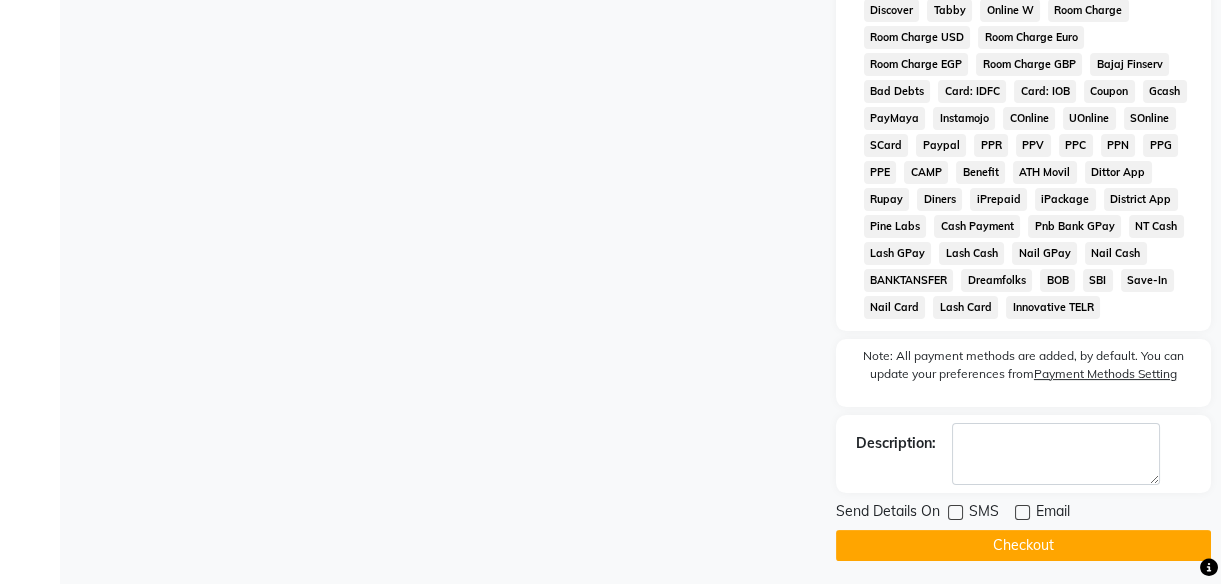 click on "Checkout" 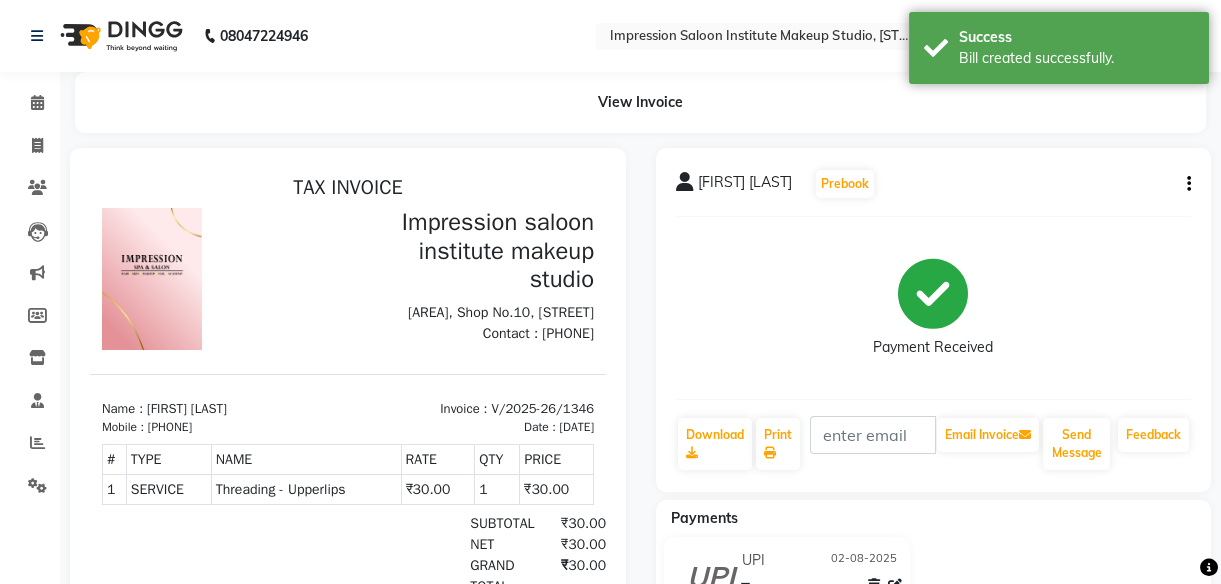 scroll, scrollTop: 0, scrollLeft: 0, axis: both 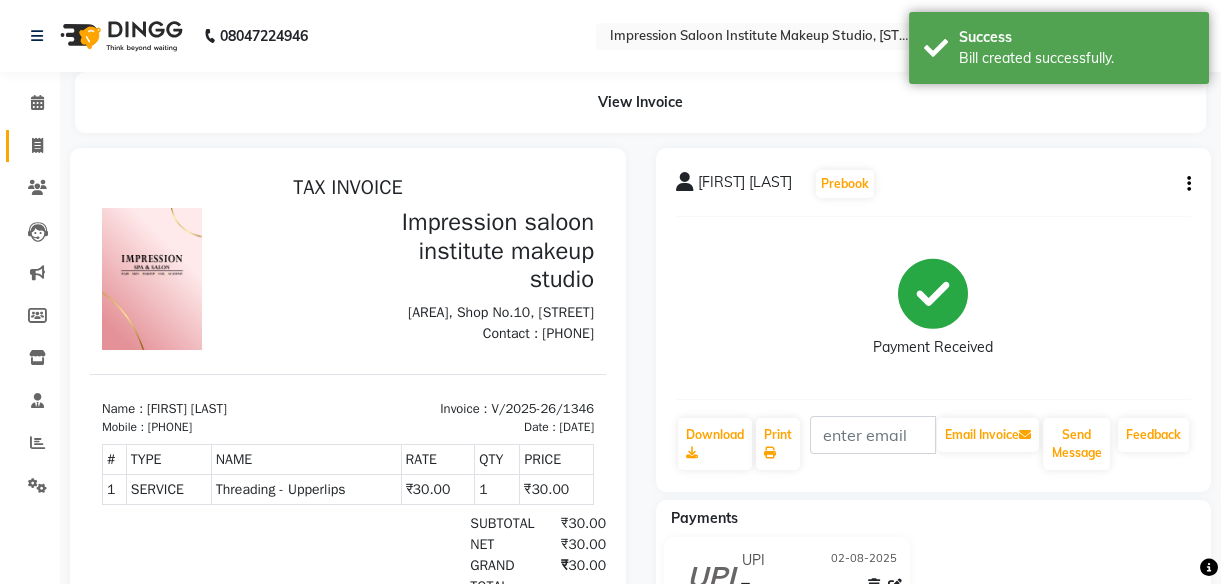 click 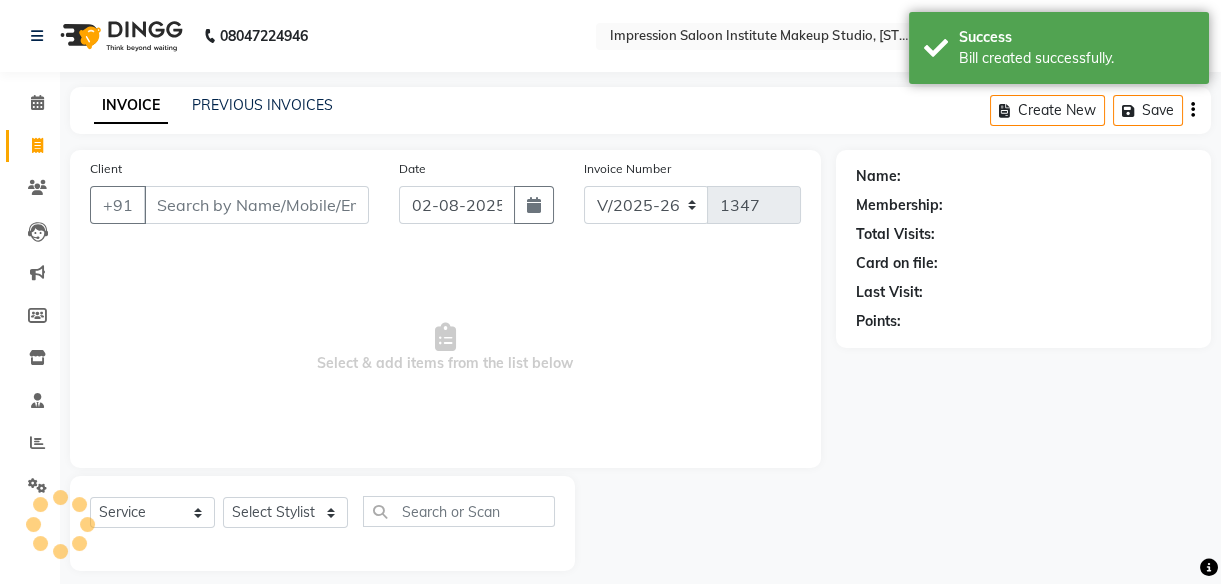 scroll, scrollTop: 18, scrollLeft: 0, axis: vertical 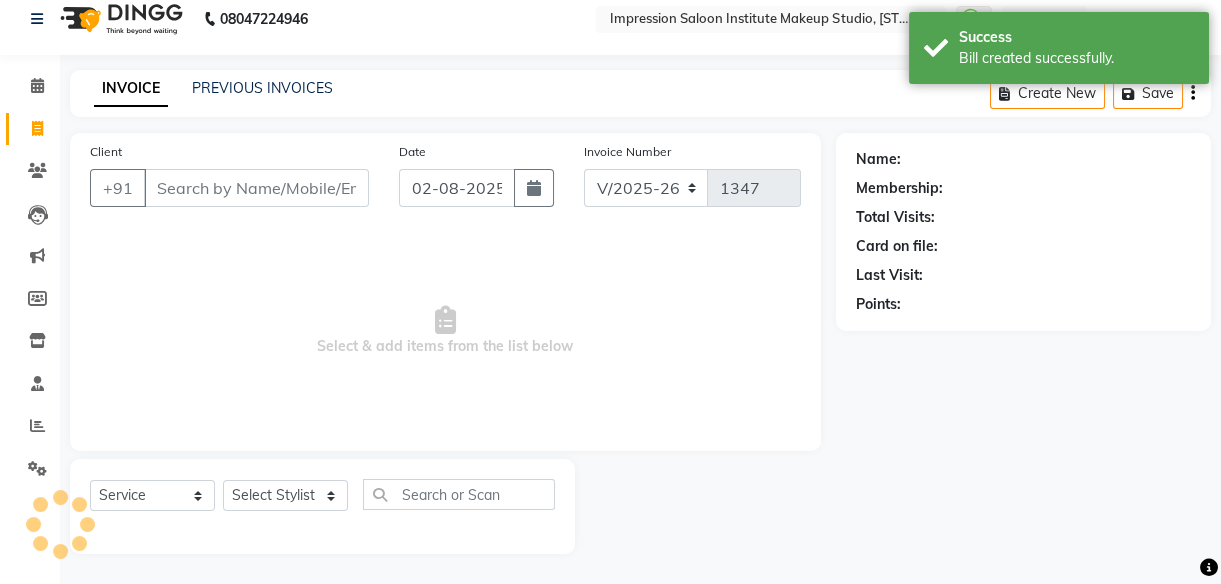 select on "product" 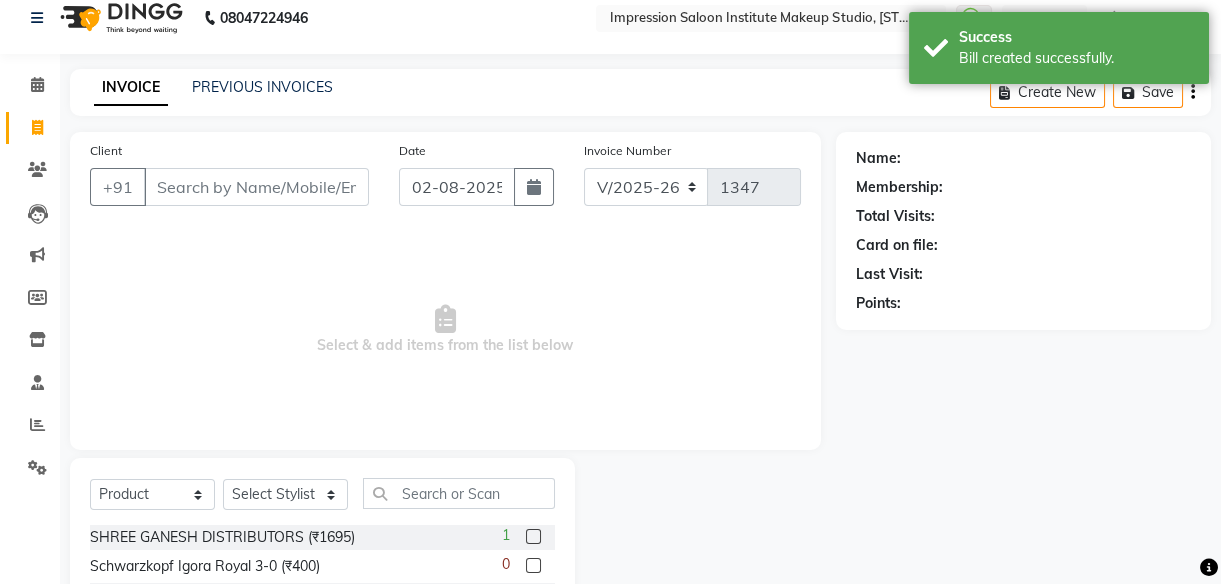 click on "Client +91" 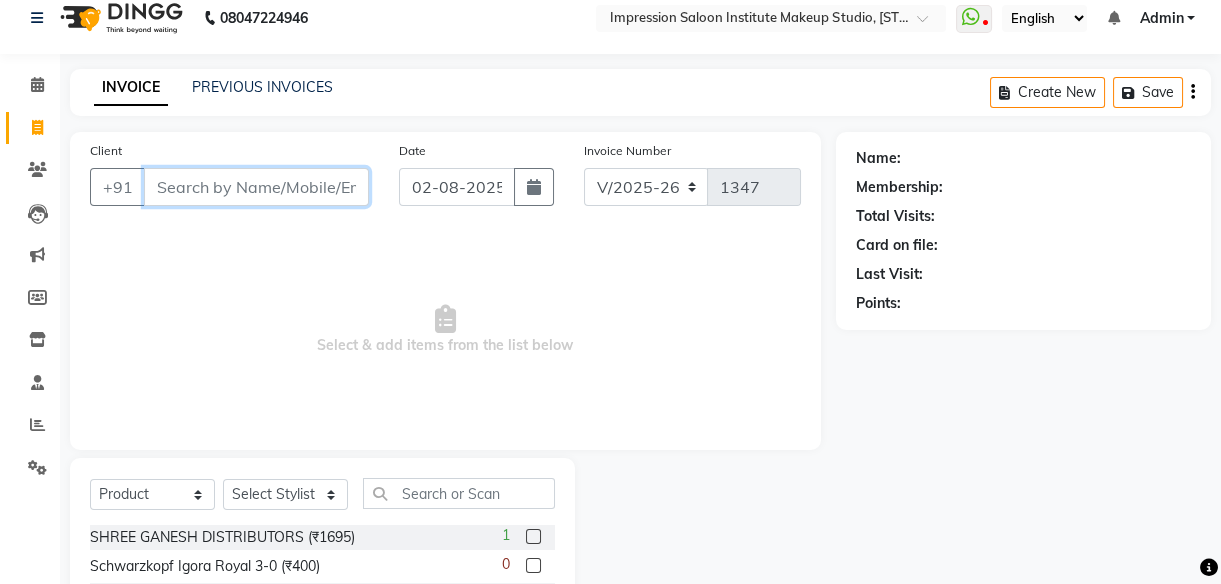 click on "Client" at bounding box center [256, 187] 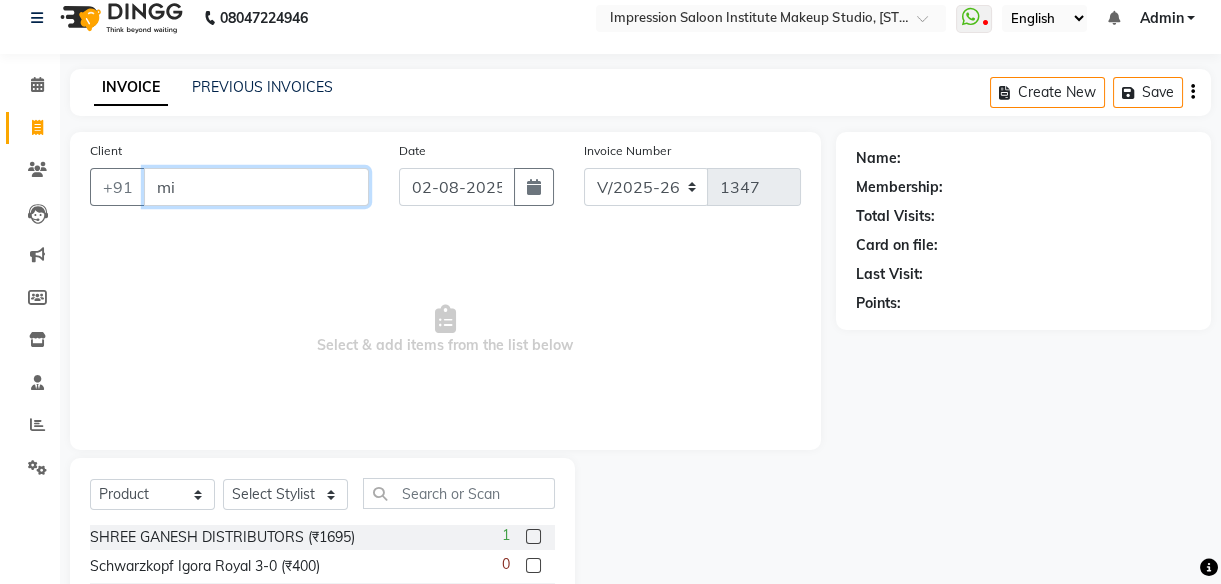 type on "m" 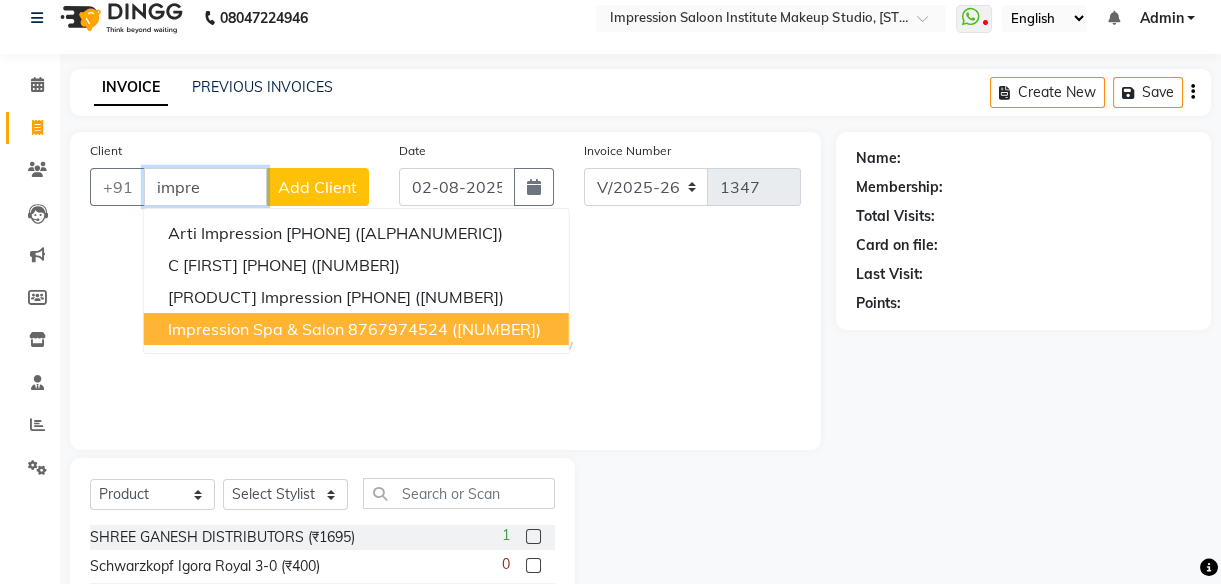 click on "Impression Spa & Salon" at bounding box center (256, 329) 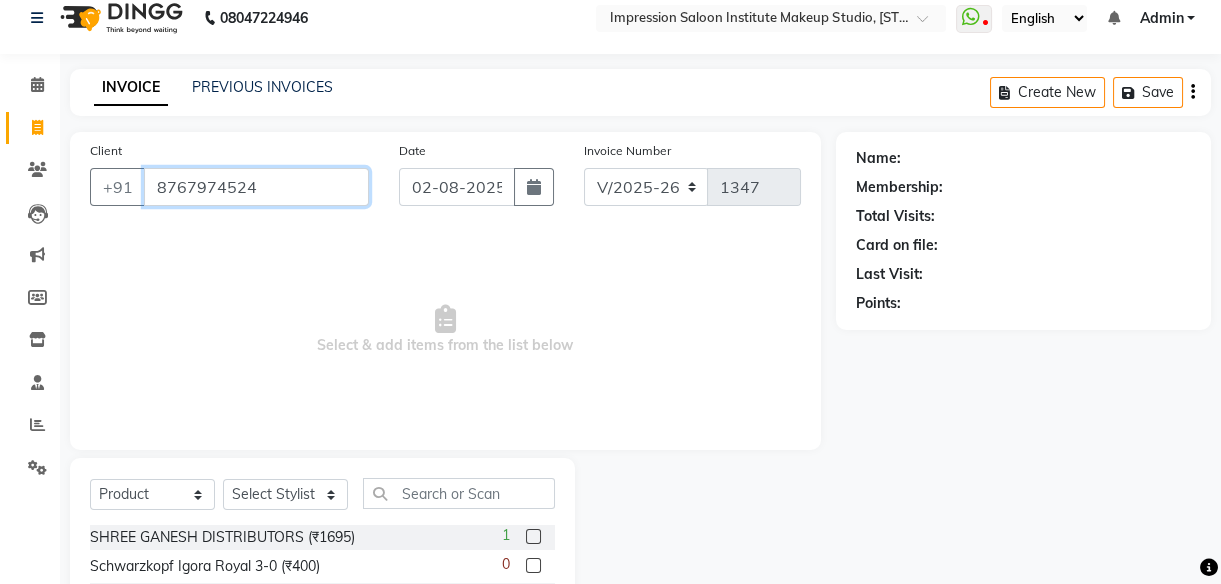 type on "8767974524" 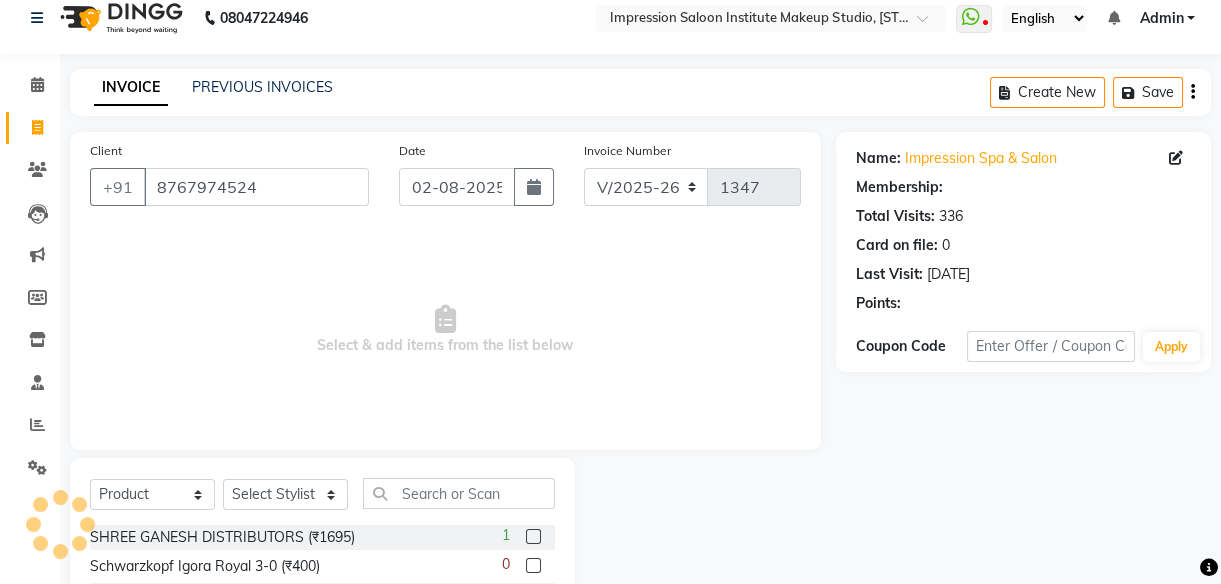 select on "2: Object" 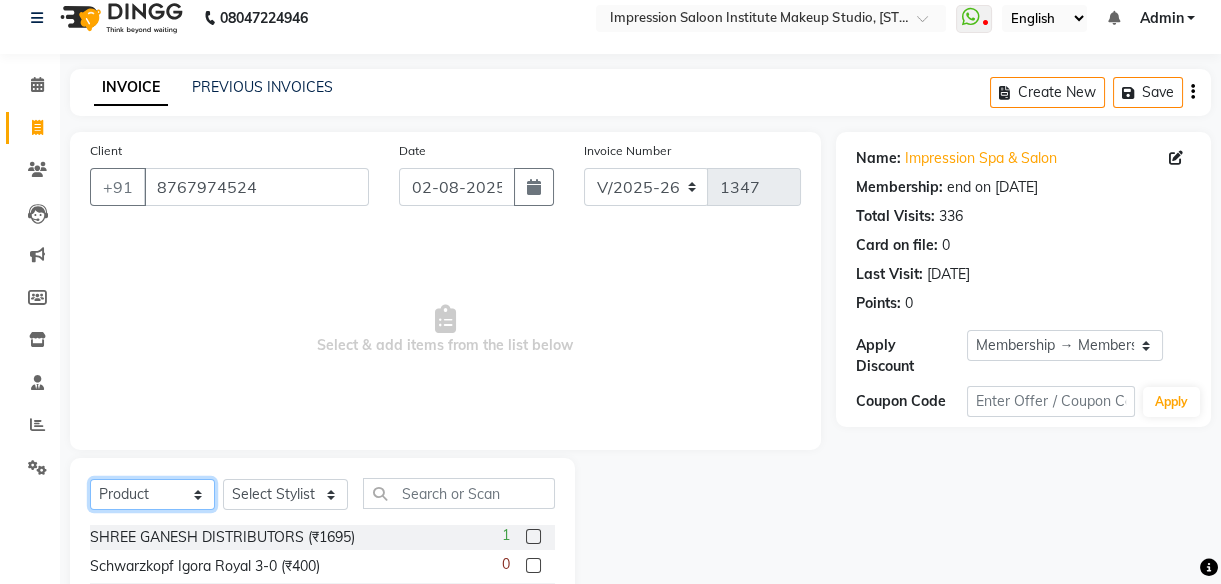 click on "Select  Service  Product  Membership  Package Voucher Prepaid Gift Card" 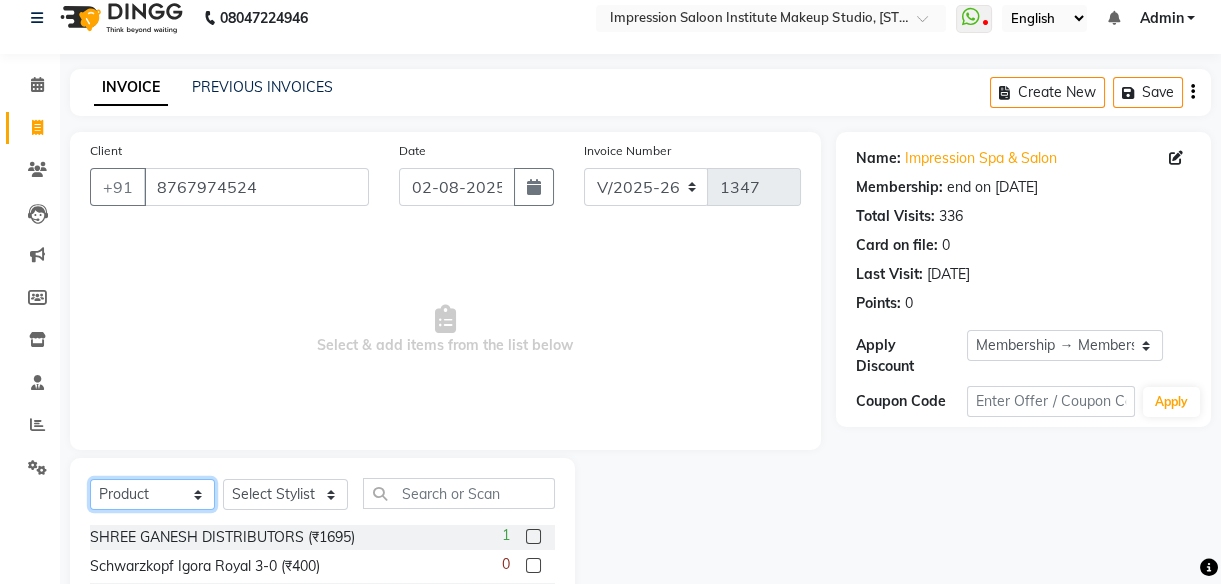 select on "service" 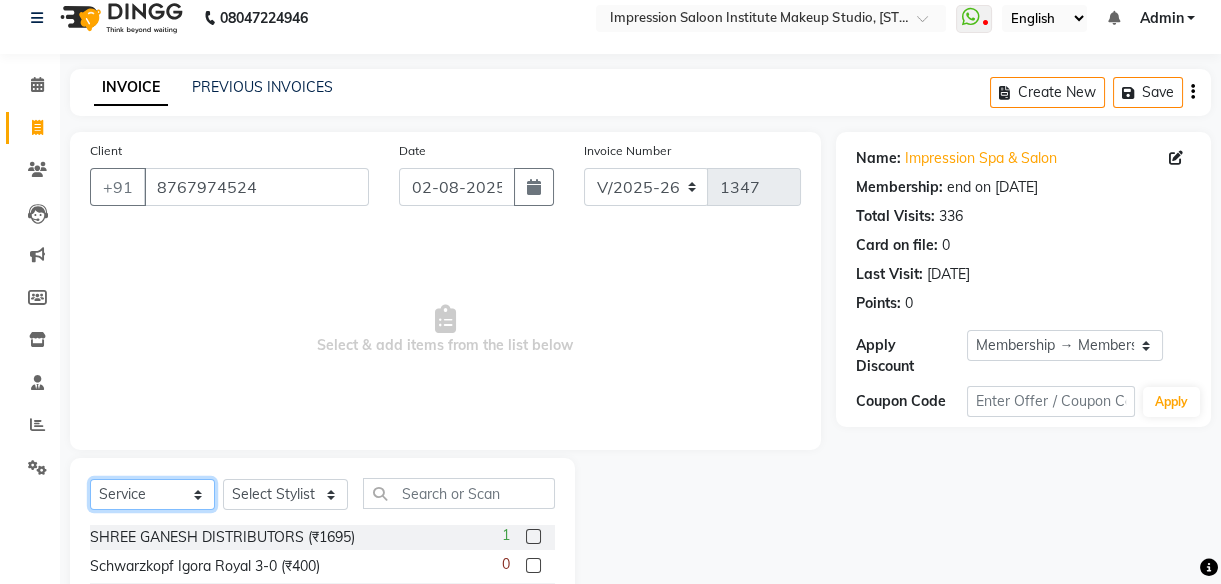 click on "Select  Service  Product  Membership  Package Voucher Prepaid Gift Card" 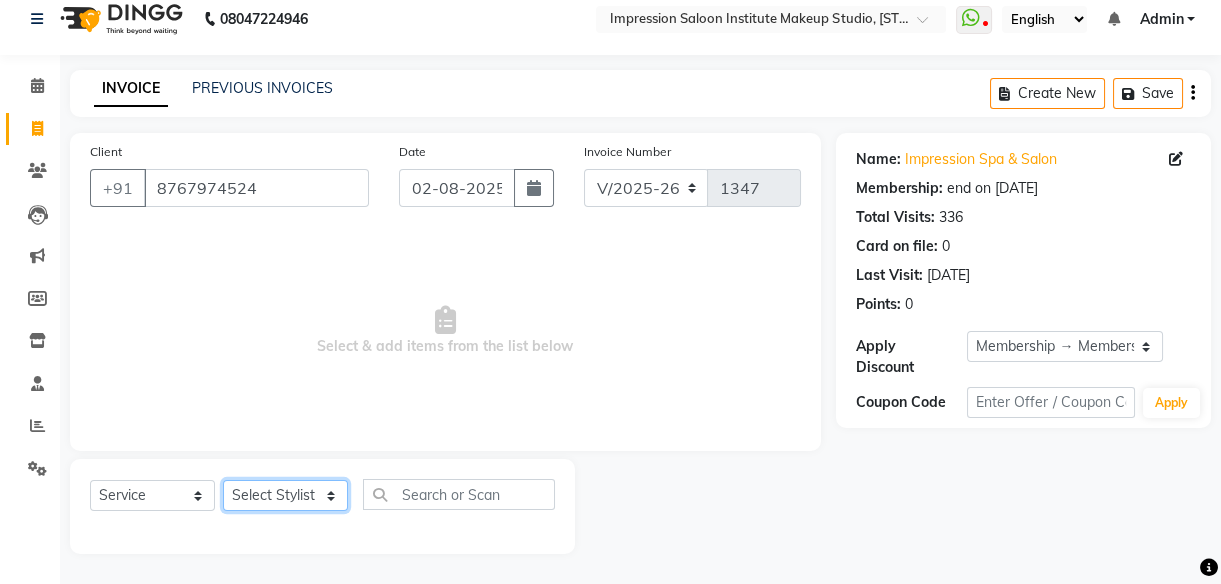 click on "Select Stylist [FIRST] Front Desk [FIRST] [FIRST] [FIRST] [FIRST] [FIRST] [FIRST] [FIRST] [FIRST]" 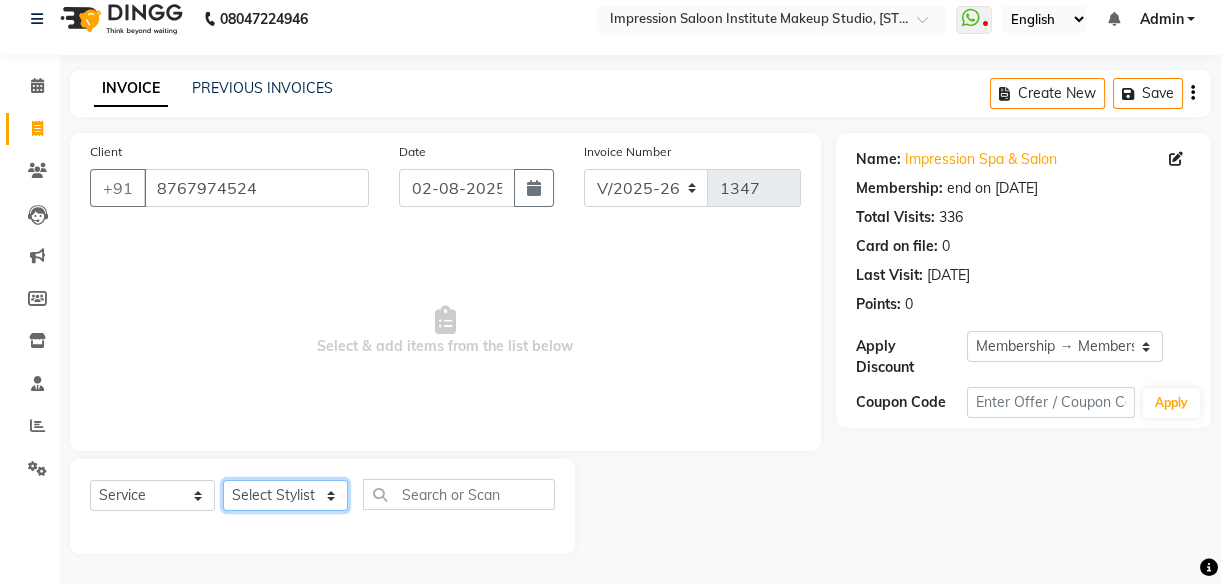 select on "49707" 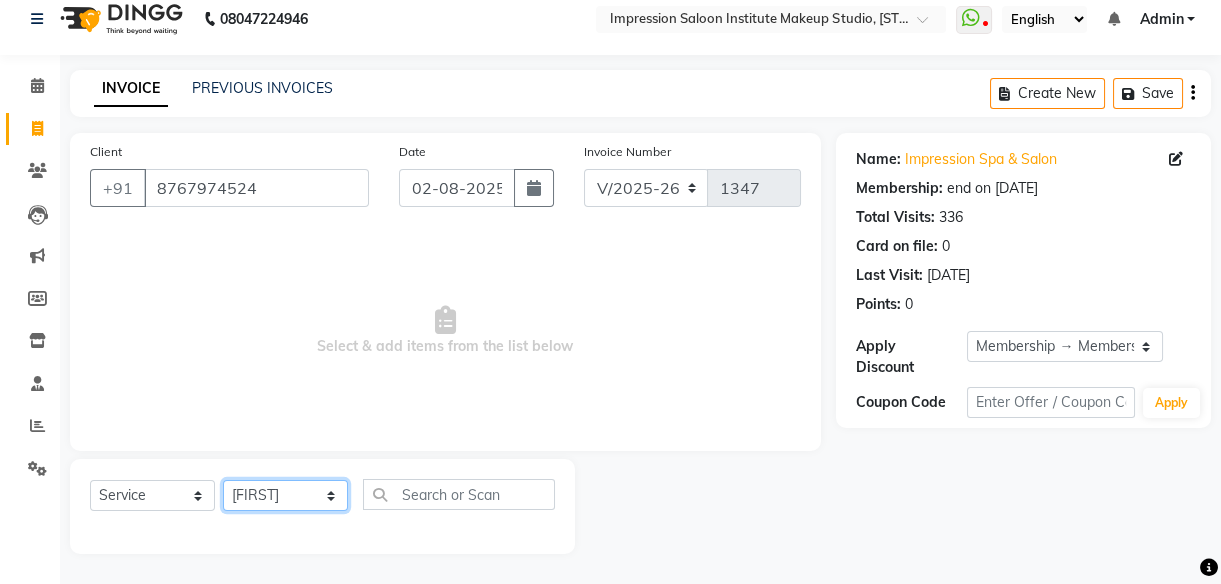 click on "Select Stylist [FIRST] Front Desk [FIRST] [FIRST] [FIRST] [FIRST] [FIRST] [FIRST] [FIRST] [FIRST]" 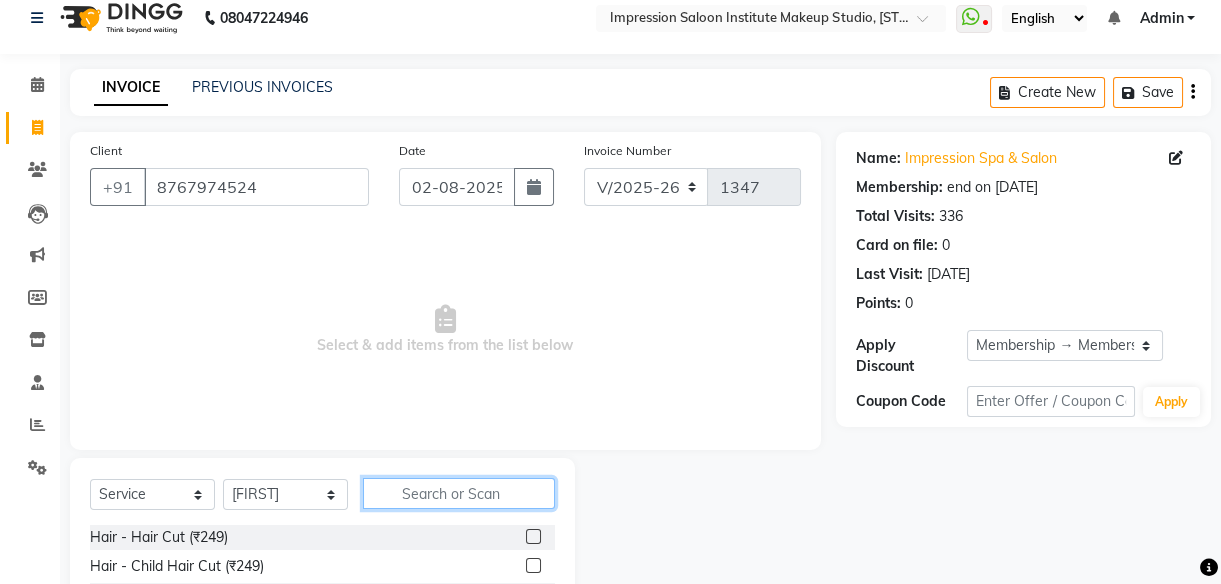 click 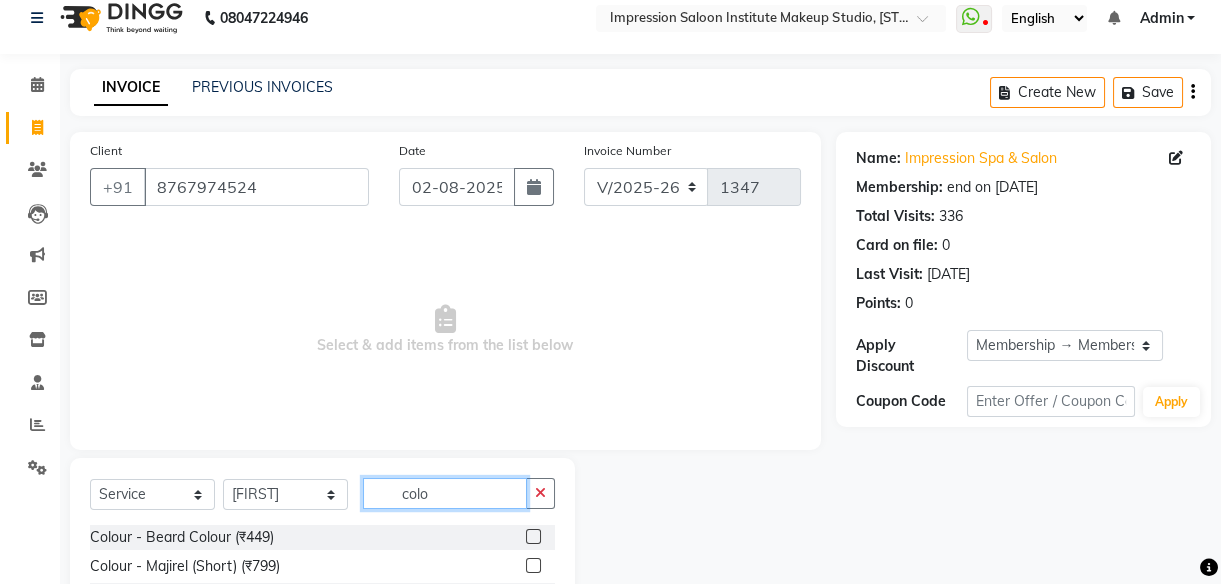 scroll, scrollTop: 218, scrollLeft: 0, axis: vertical 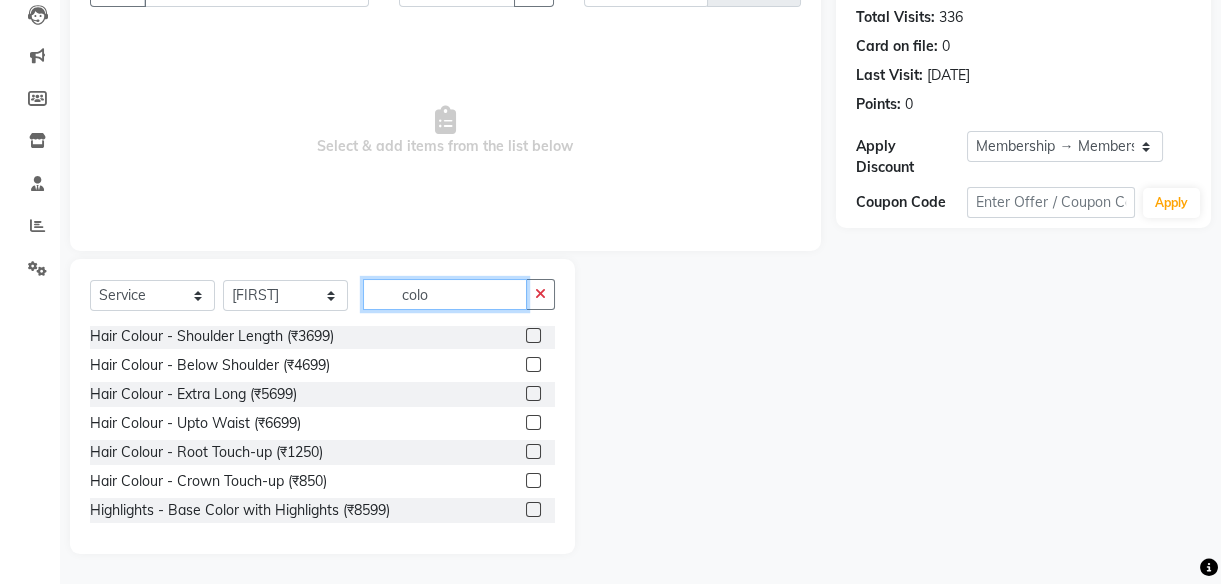 type on "colo" 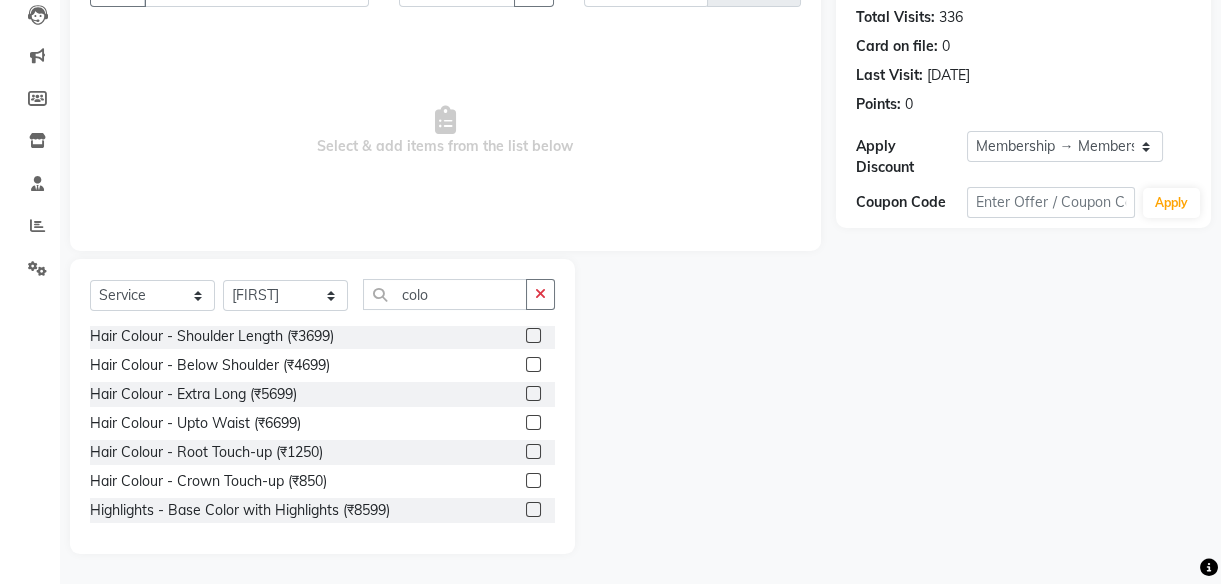 click 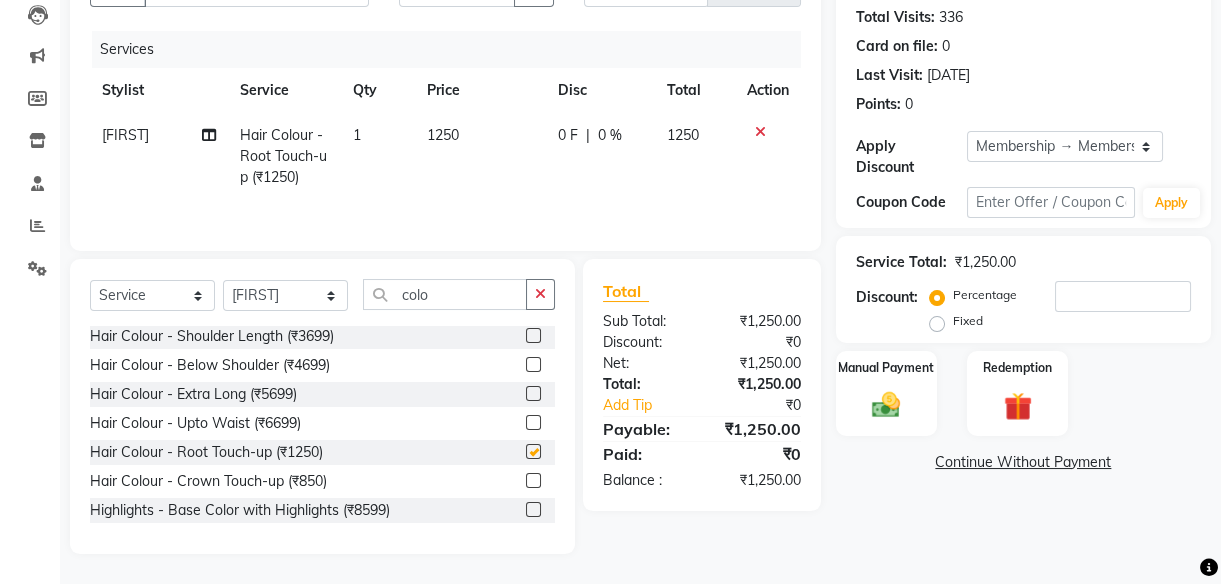 checkbox on "false" 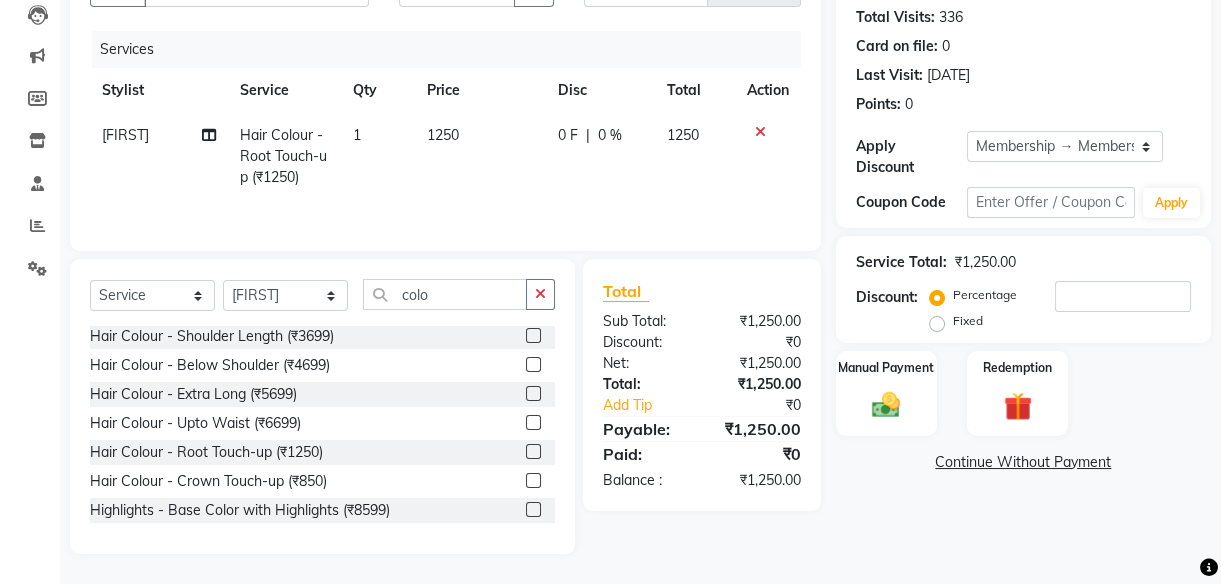 click on "1250" 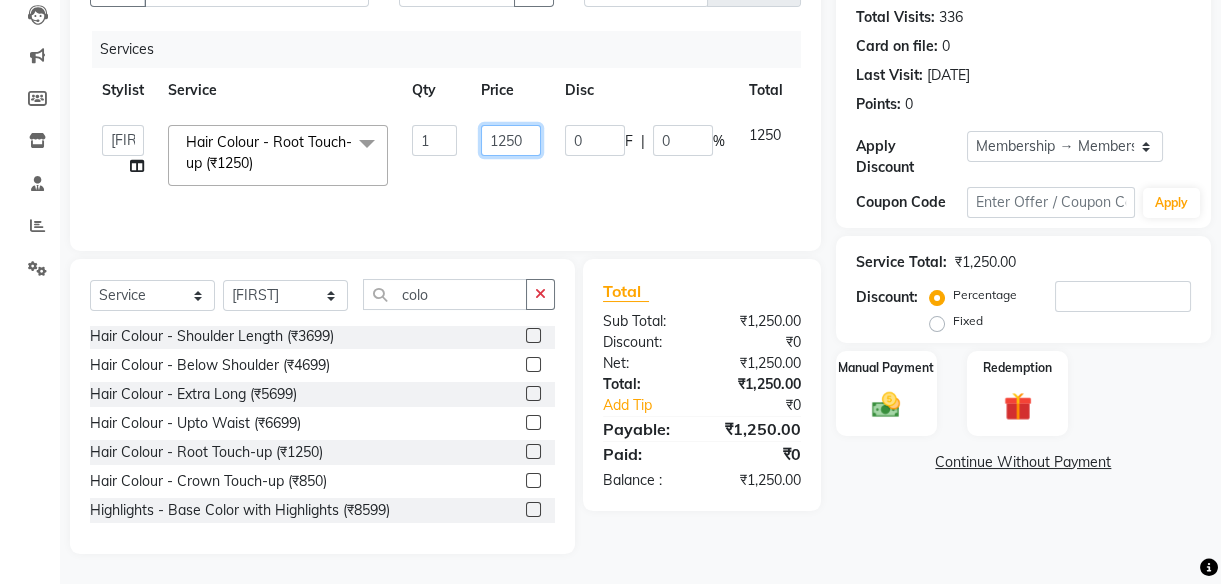 click on "1250" 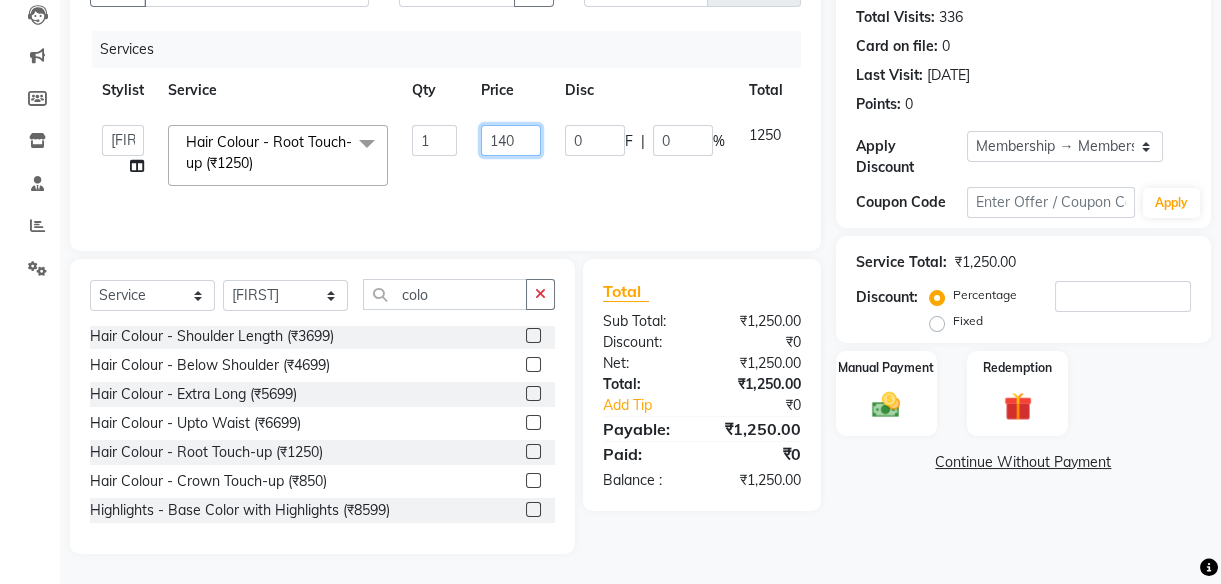 type on "1400" 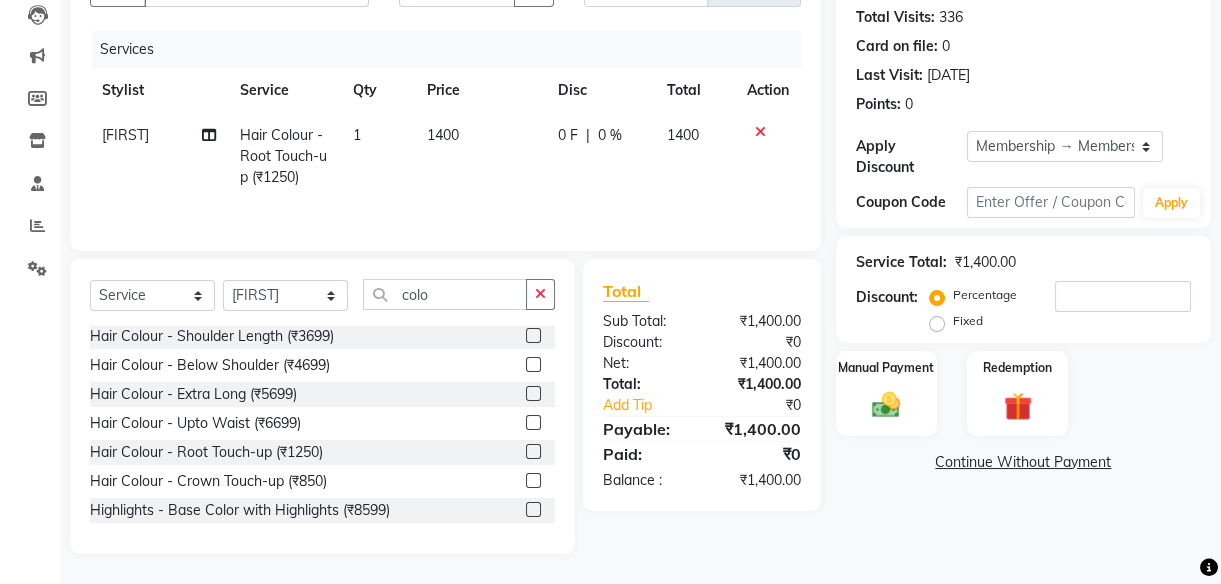 click on "1400" 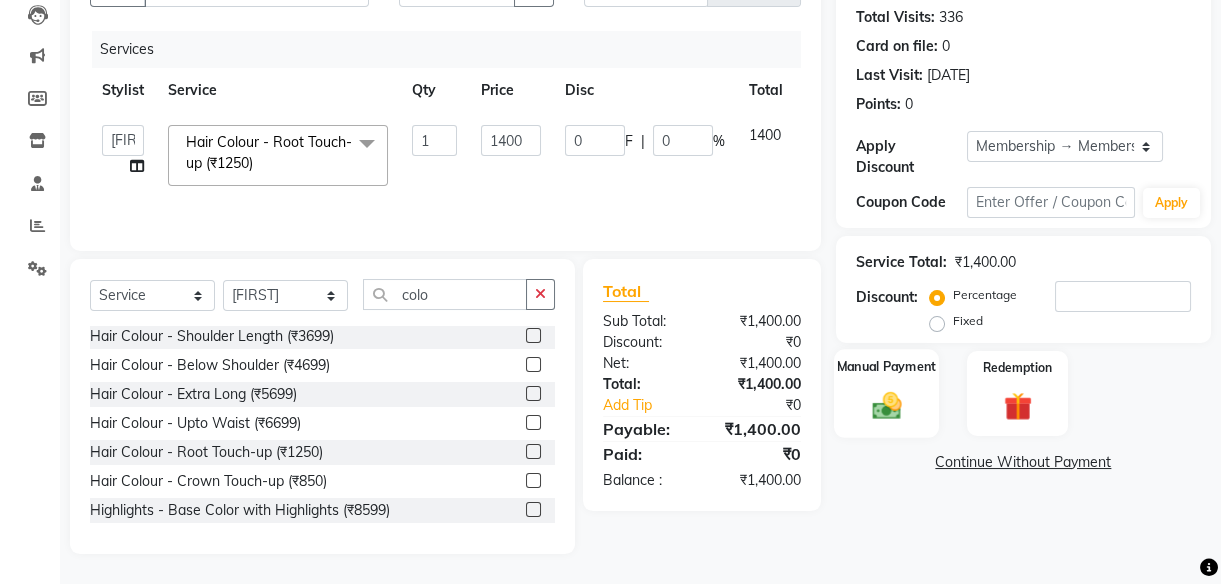 click 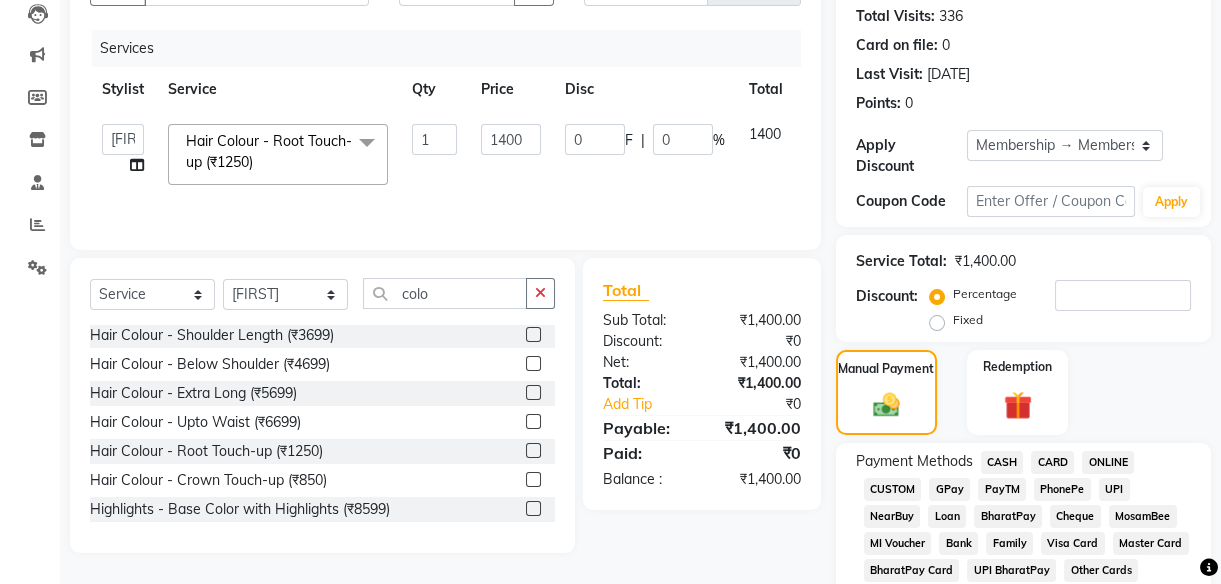 click on "UPI" 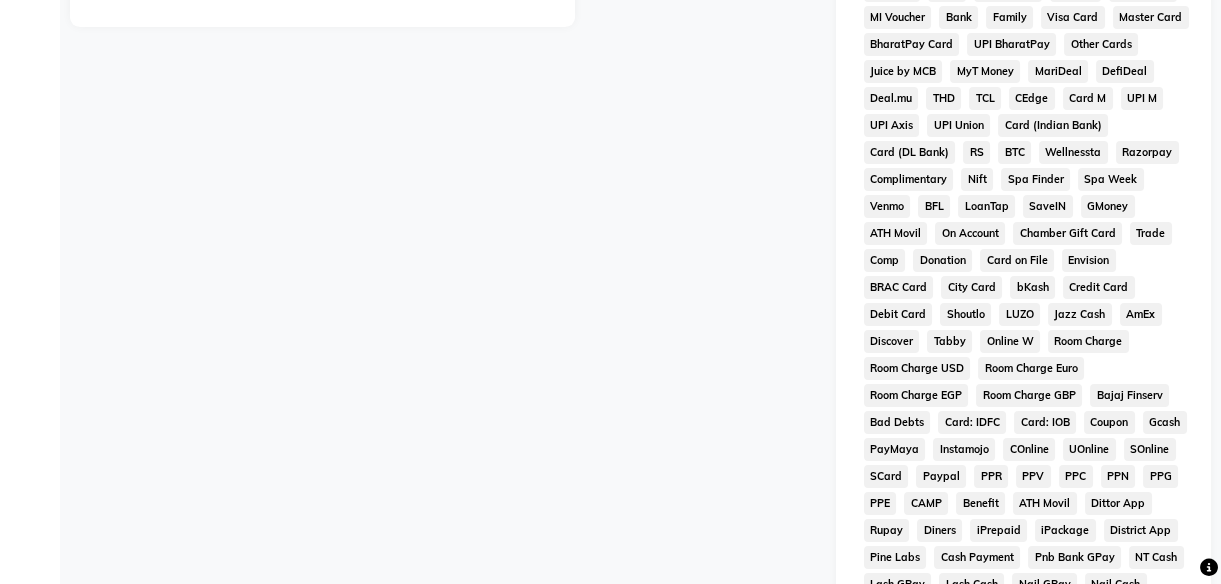 scroll, scrollTop: 1074, scrollLeft: 0, axis: vertical 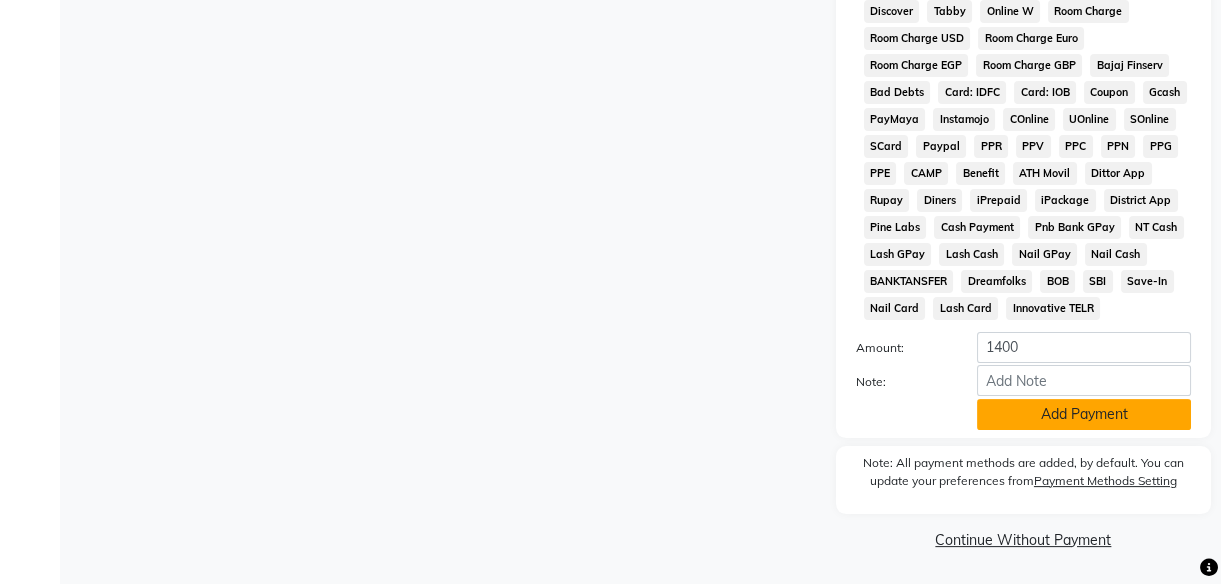 click on "Add Payment" 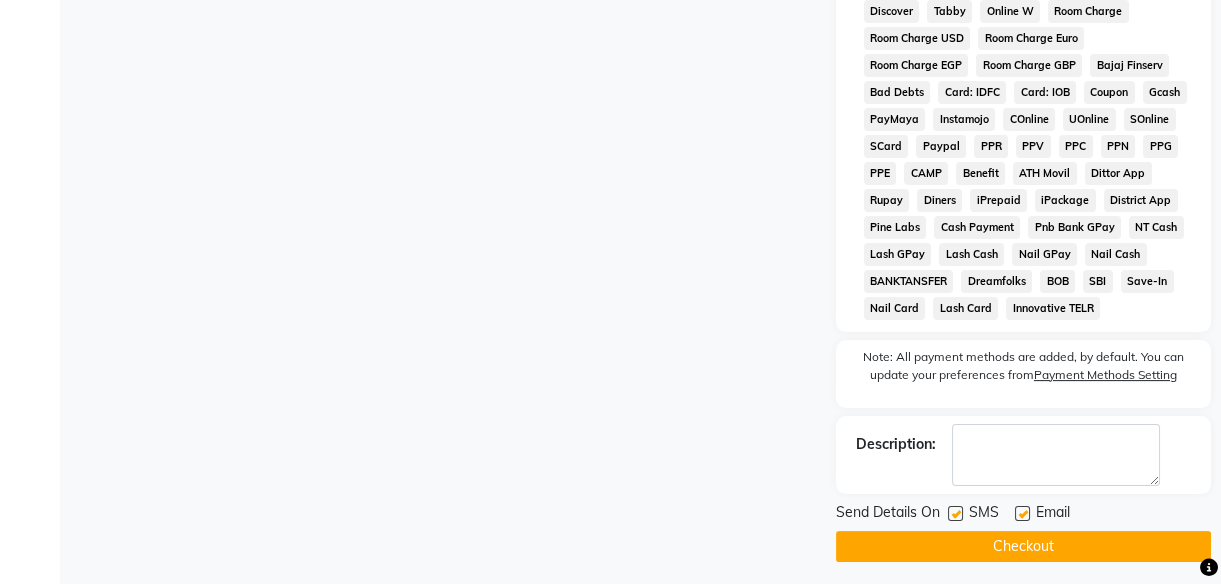 click 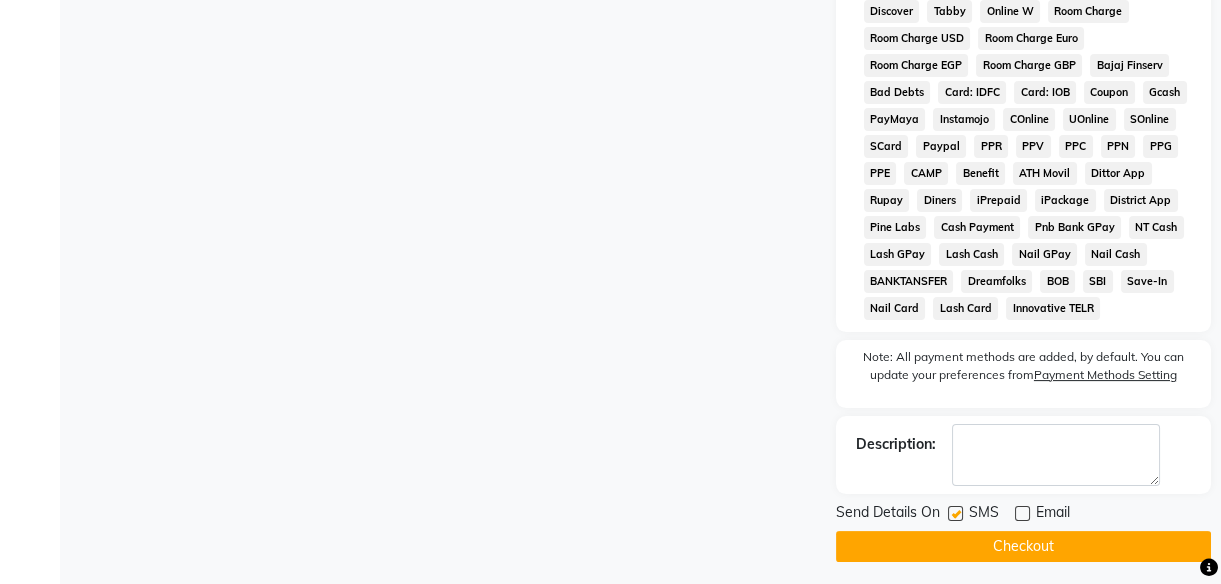 click 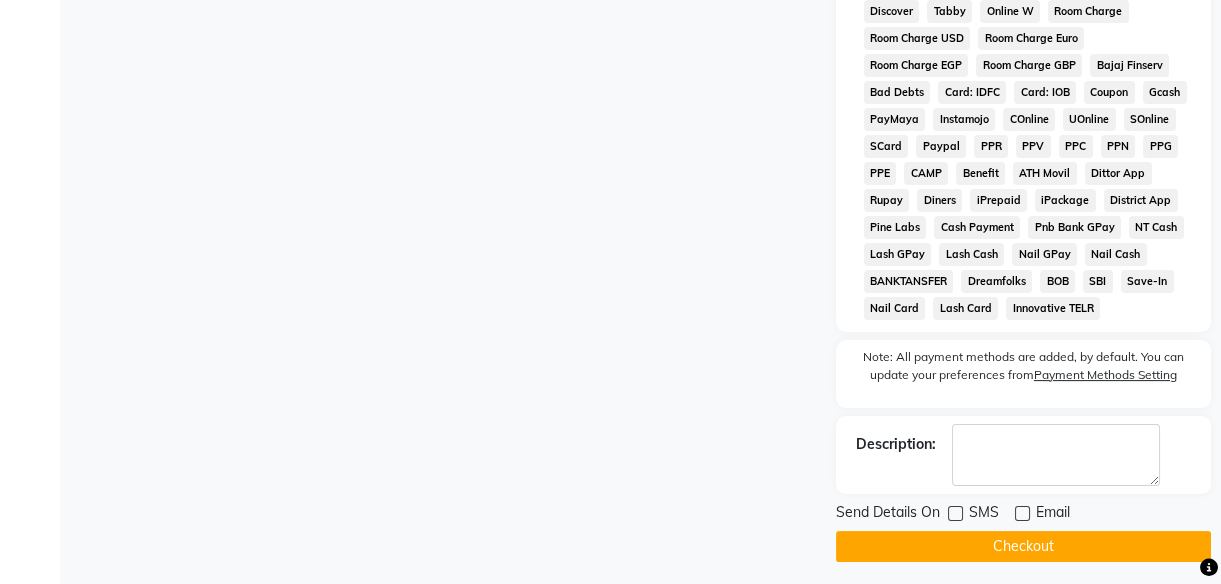 click on "Checkout" 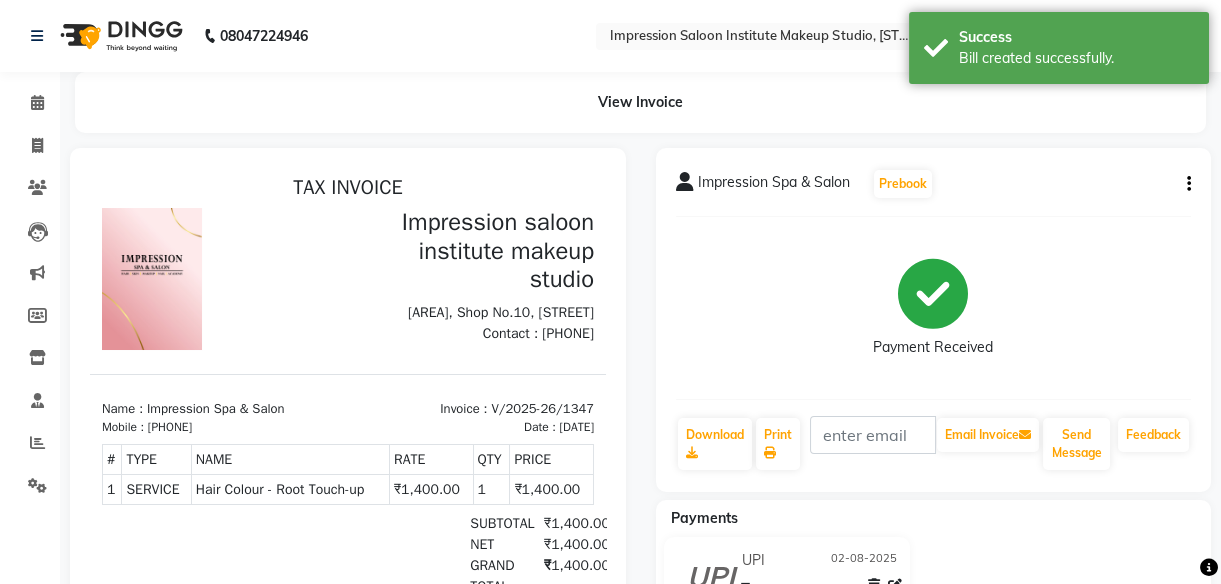 scroll, scrollTop: 0, scrollLeft: 0, axis: both 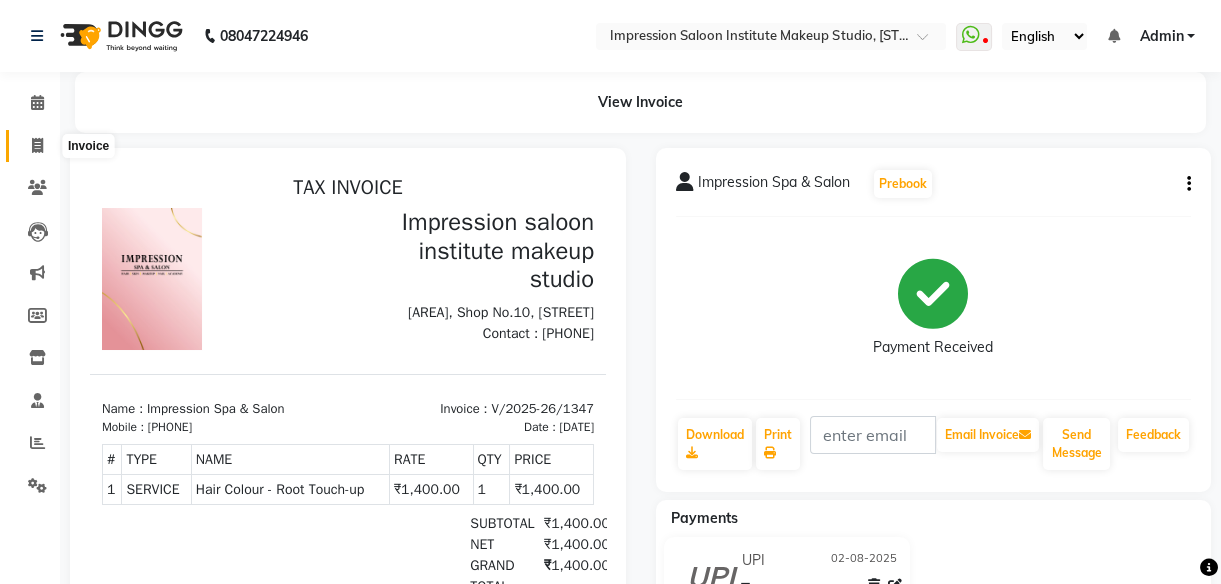 click 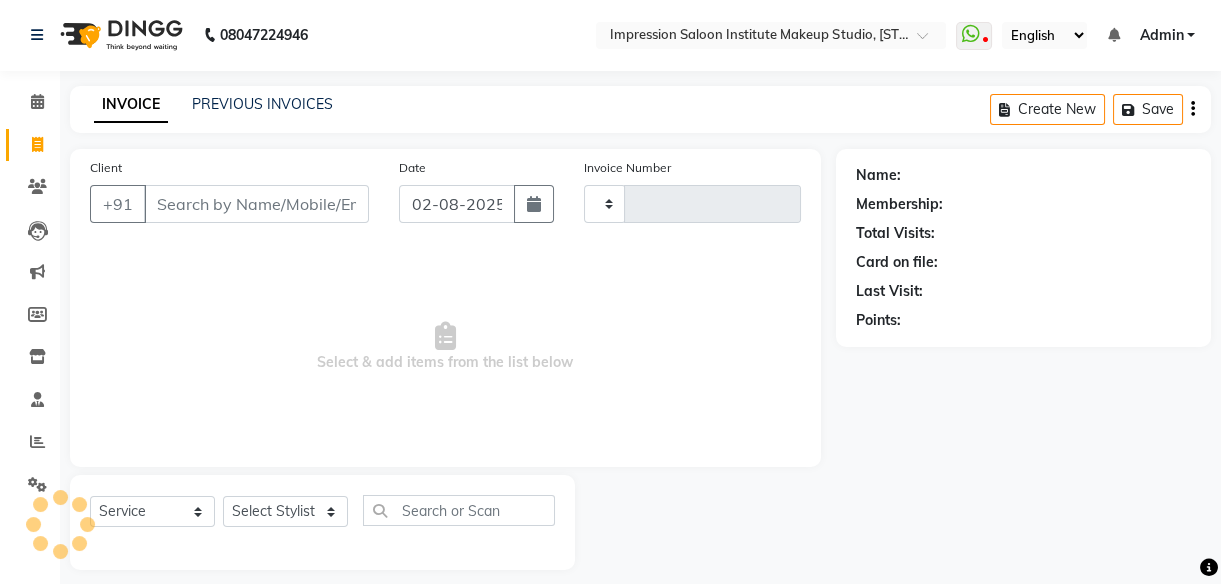 type on "1348" 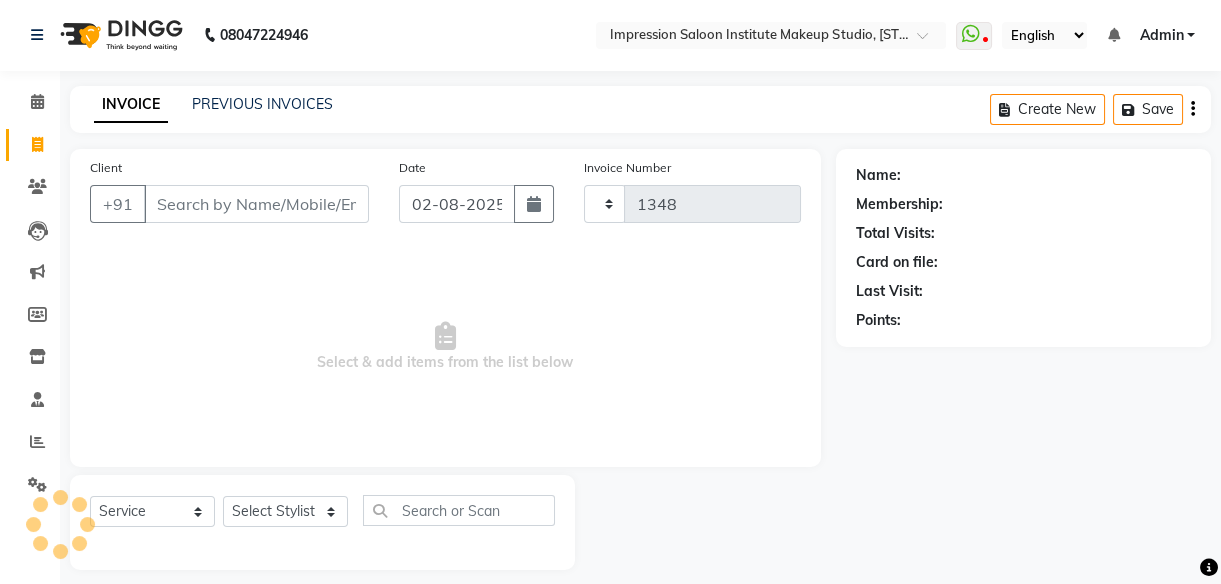 select on "437" 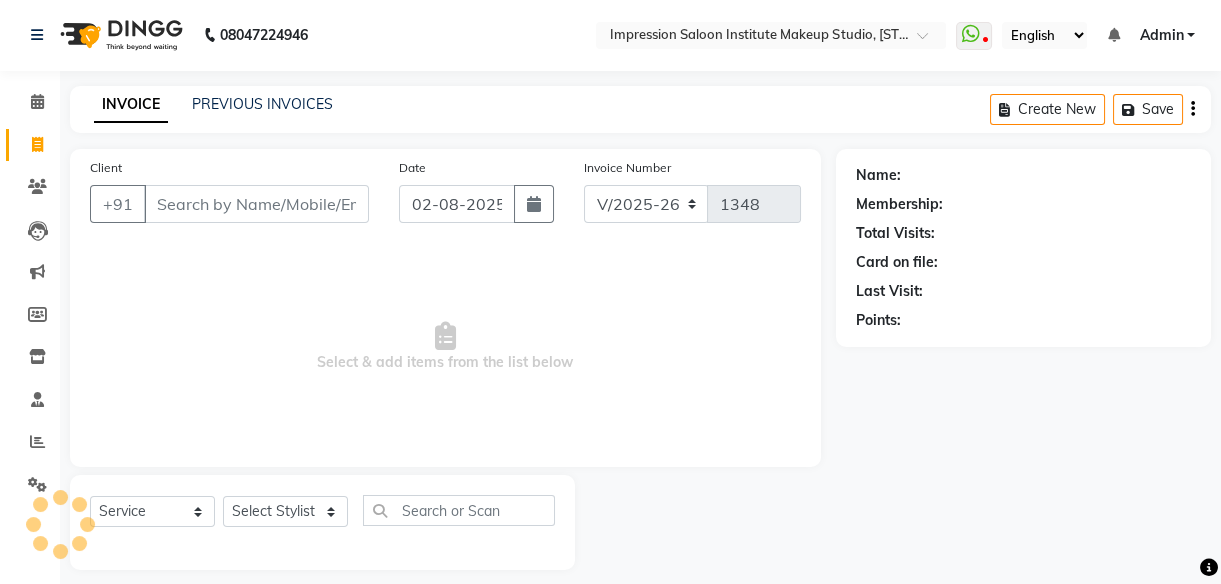 scroll, scrollTop: 18, scrollLeft: 0, axis: vertical 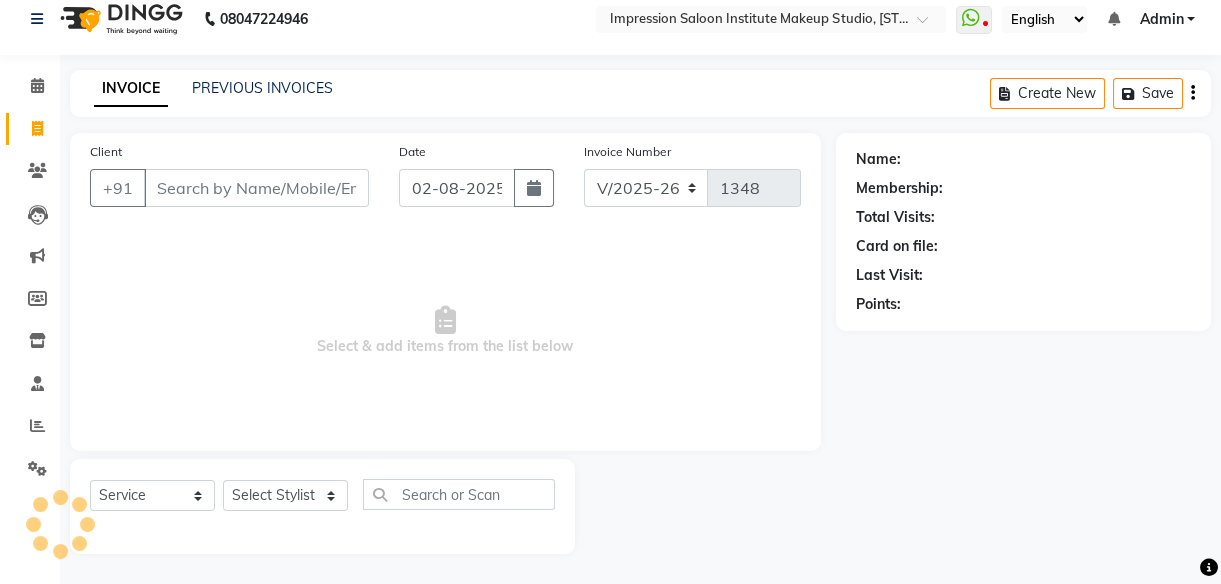 select on "product" 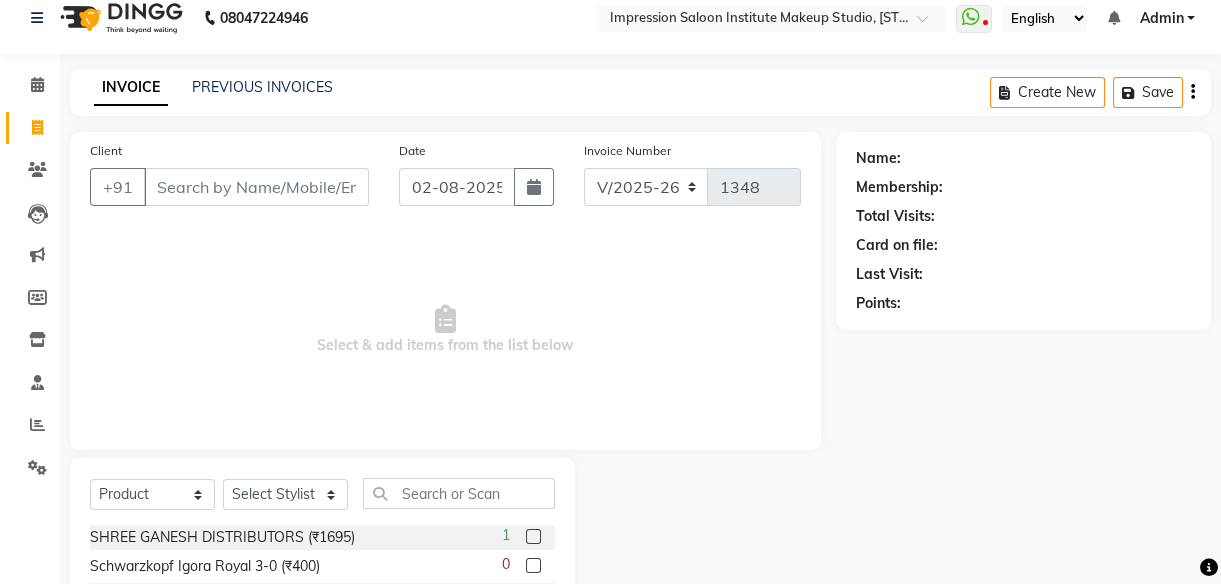 click on "Client" at bounding box center [256, 187] 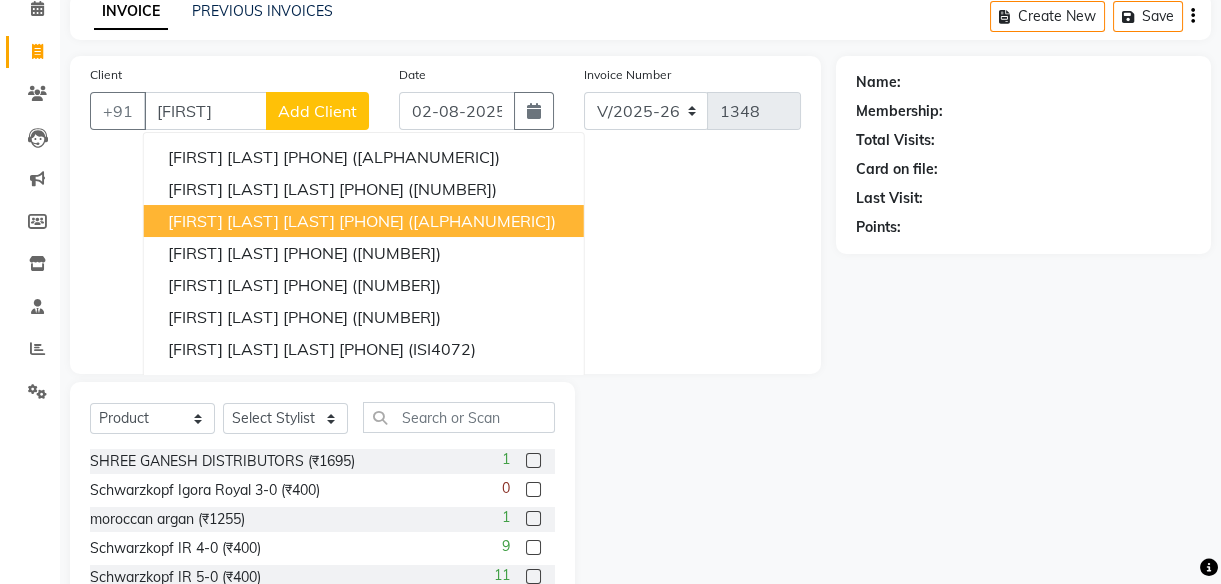 scroll, scrollTop: 95, scrollLeft: 0, axis: vertical 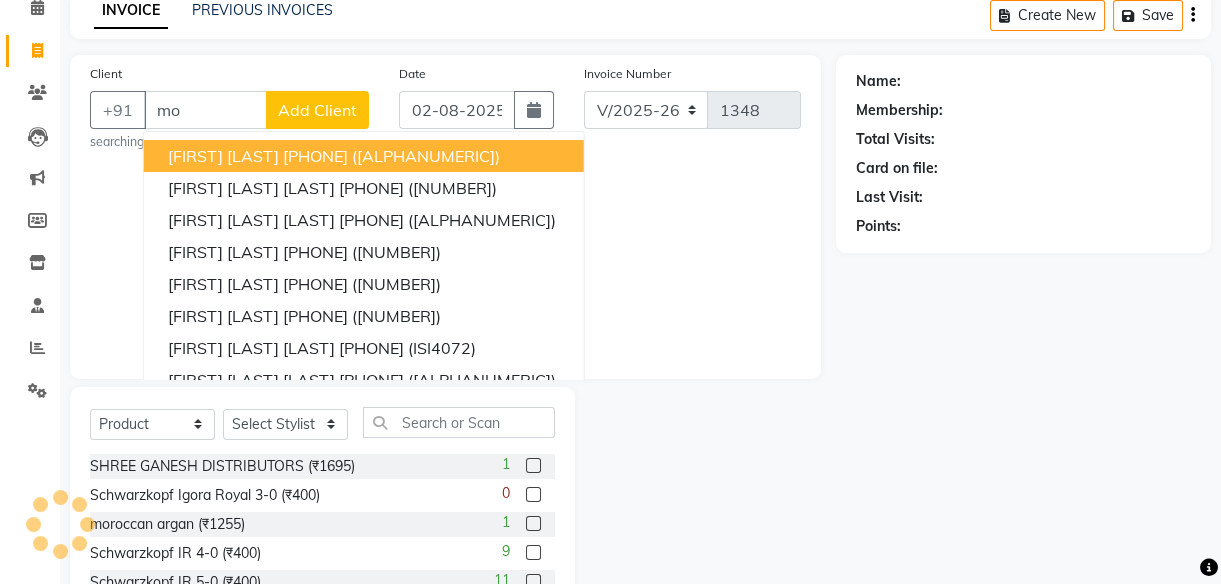 type on "m" 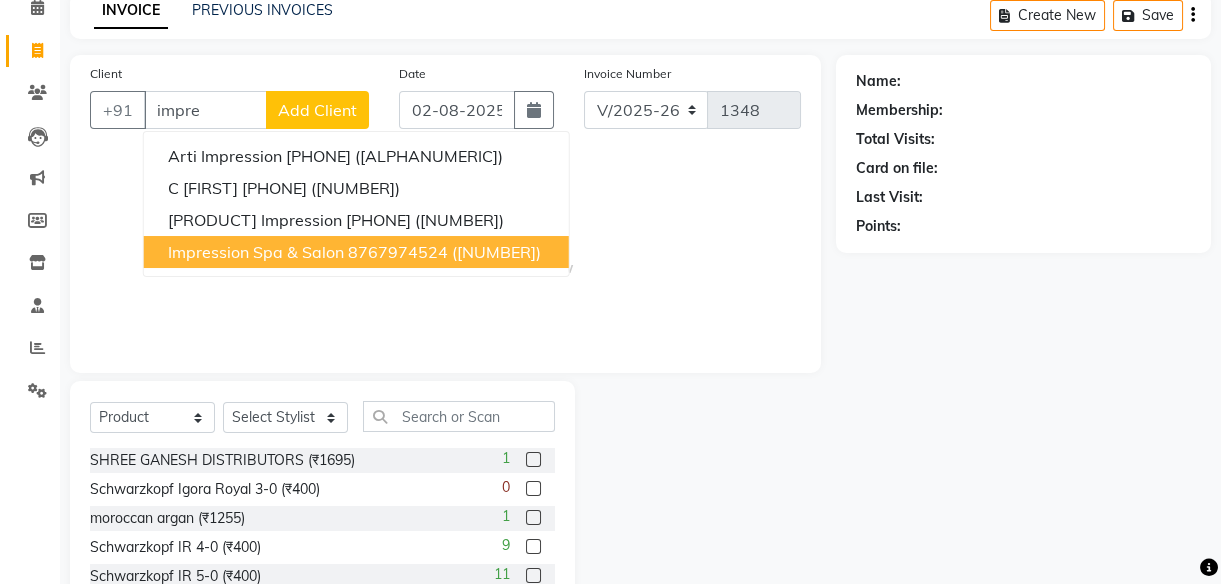 click on "Impression Spa & Salon" at bounding box center (256, 252) 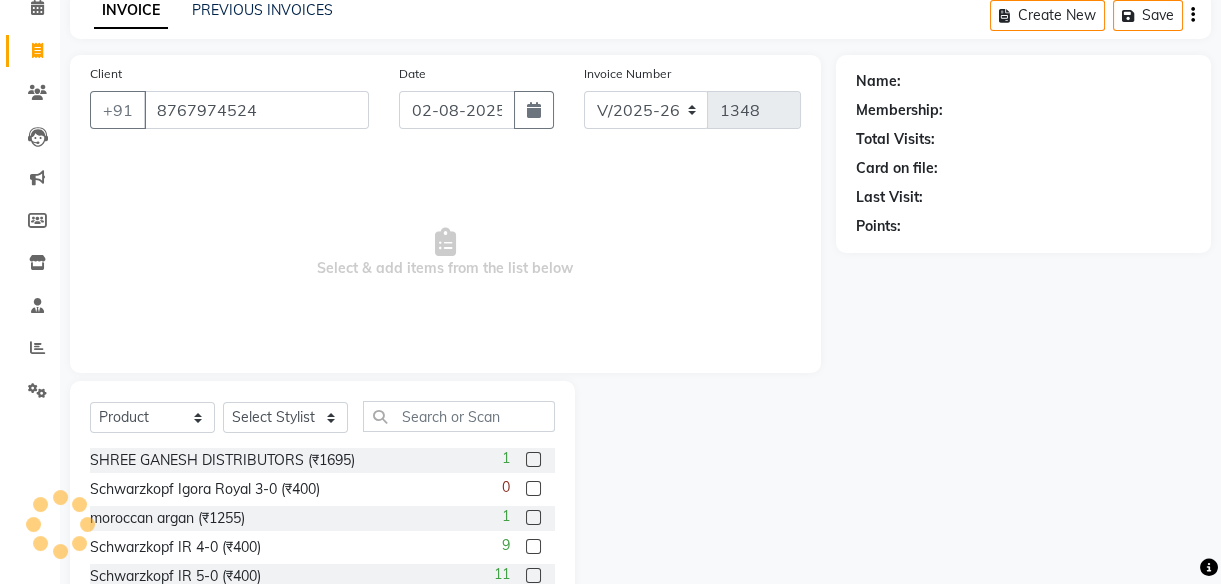type on "8767974524" 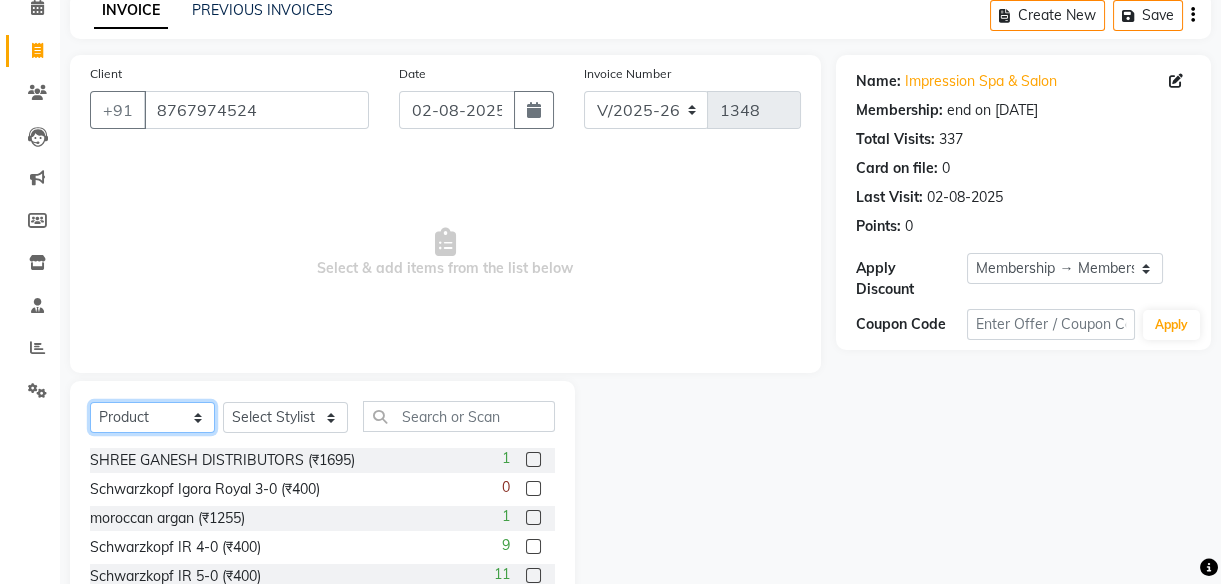 click on "Select  Service  Product  Membership  Package Voucher Prepaid Gift Card" 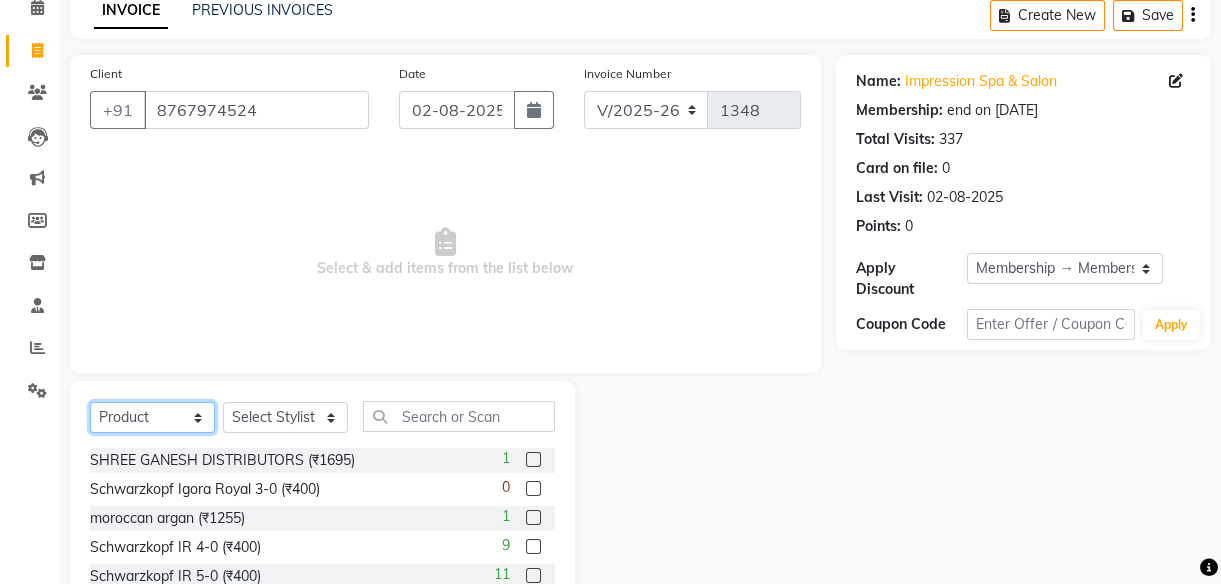 select on "service" 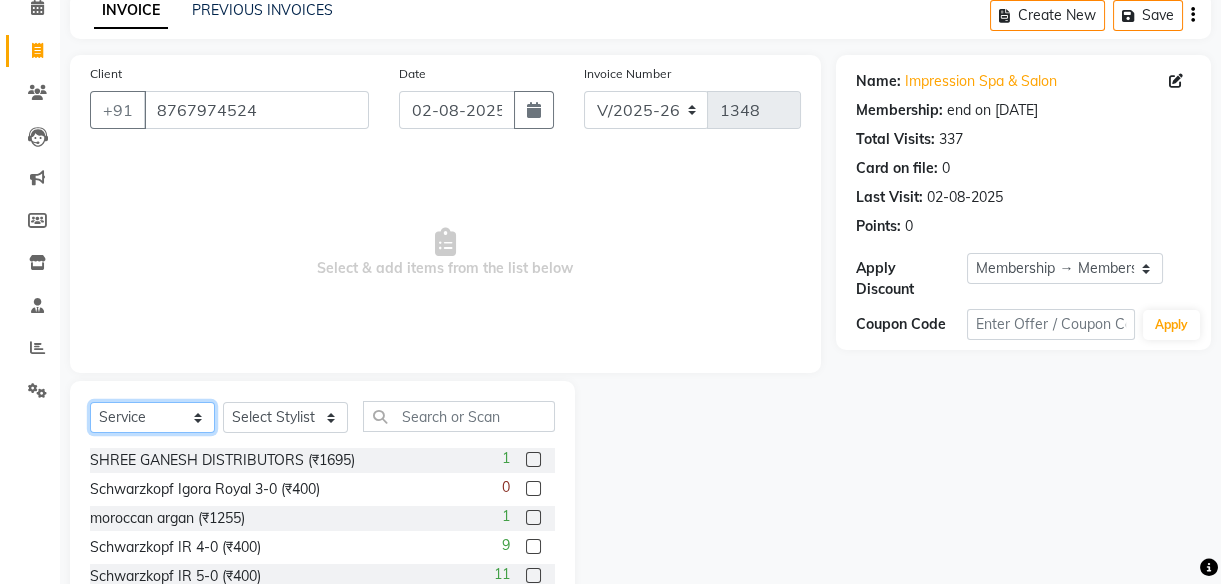 click on "Select  Service  Product  Membership  Package Voucher Prepaid Gift Card" 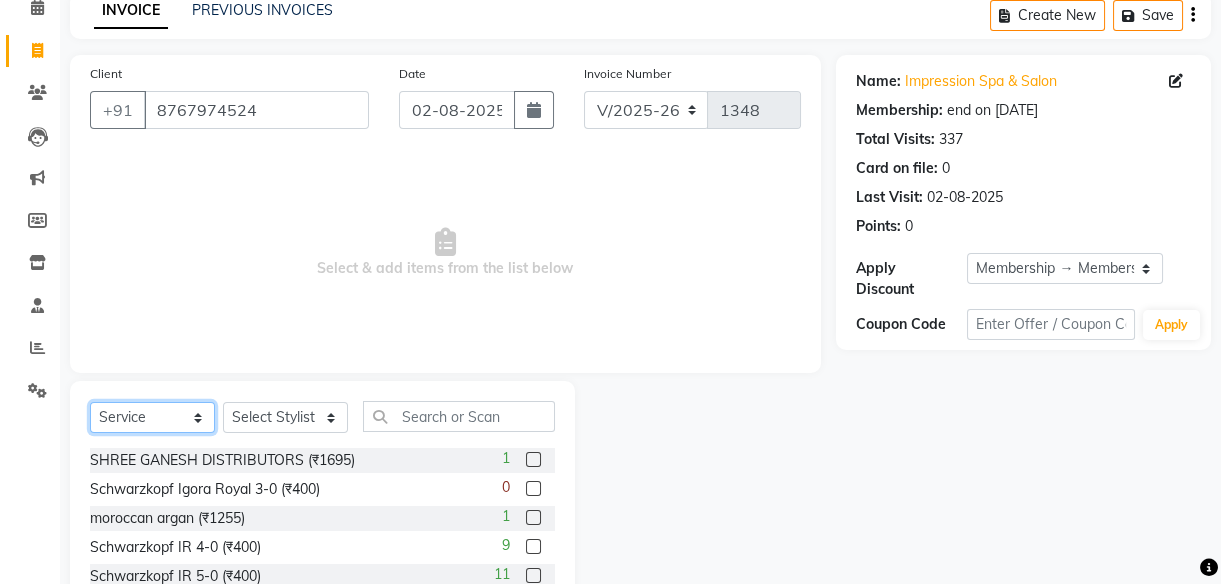 scroll, scrollTop: 18, scrollLeft: 0, axis: vertical 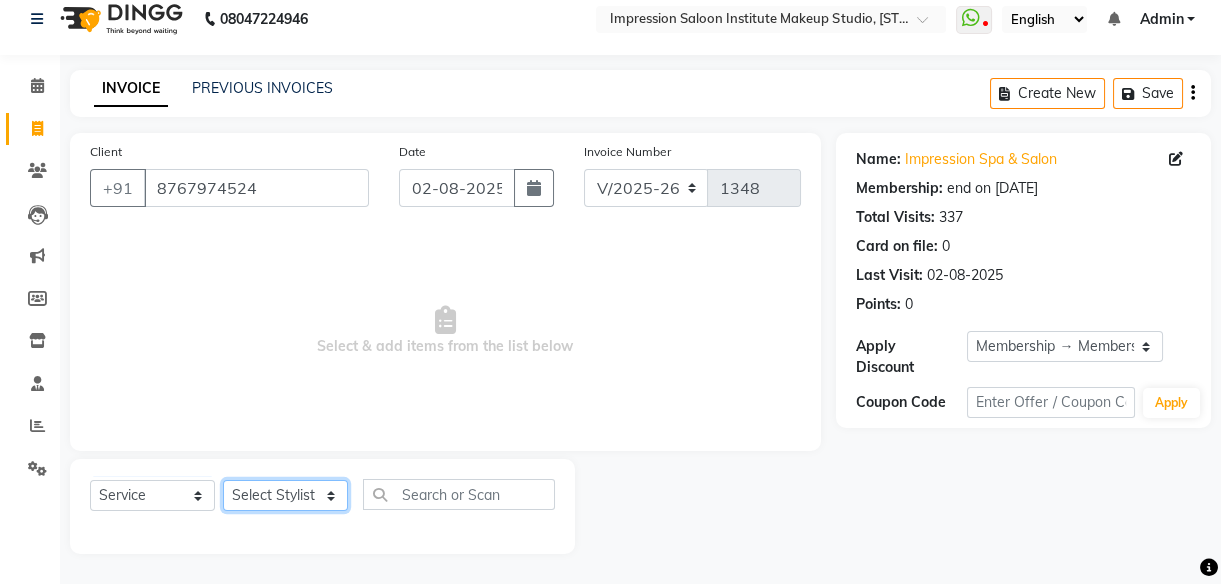 click on "Select Stylist [FIRST] Front Desk [FIRST] [FIRST] [FIRST] [FIRST] [FIRST] [FIRST] [FIRST] [FIRST]" 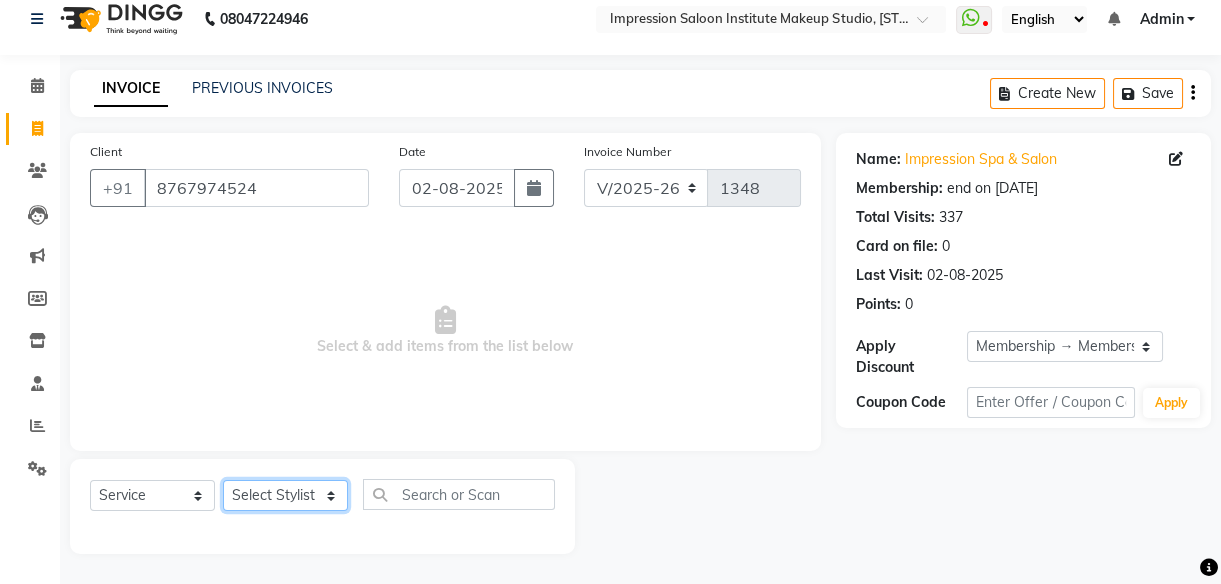 select on "49707" 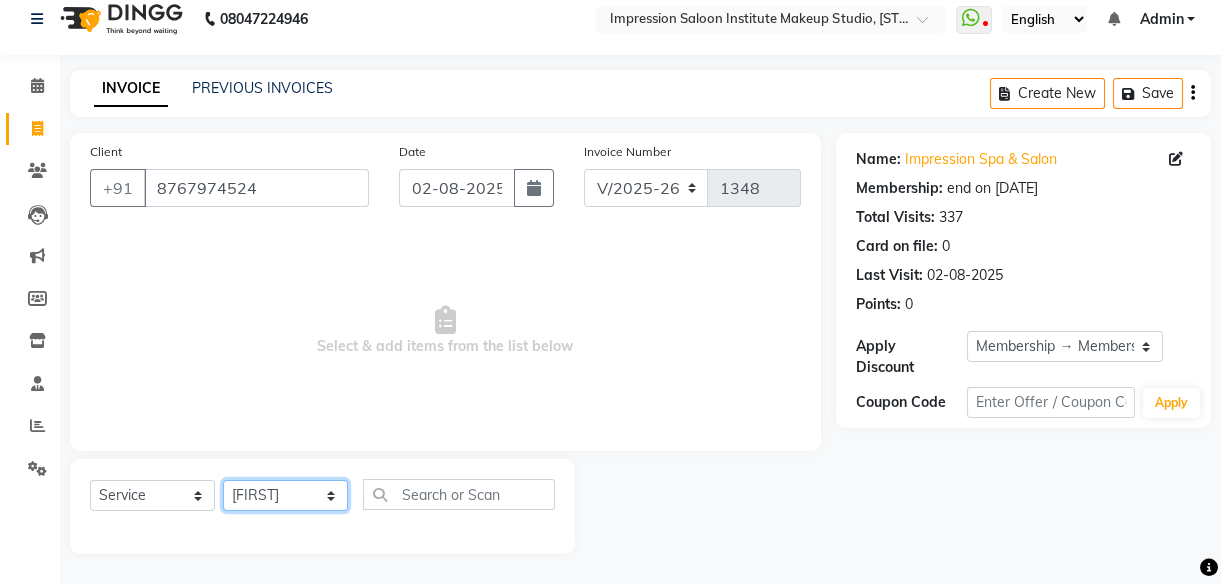 click on "Select Stylist [FIRST] Front Desk [FIRST] [FIRST] [FIRST] [FIRST] [FIRST] [FIRST] [FIRST] [FIRST]" 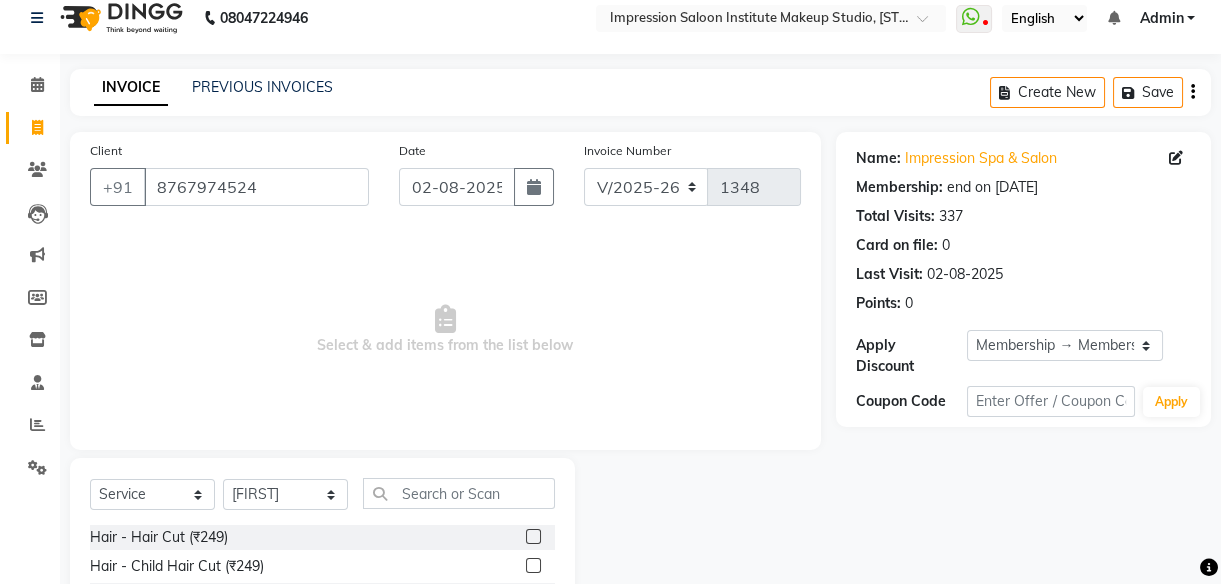 click 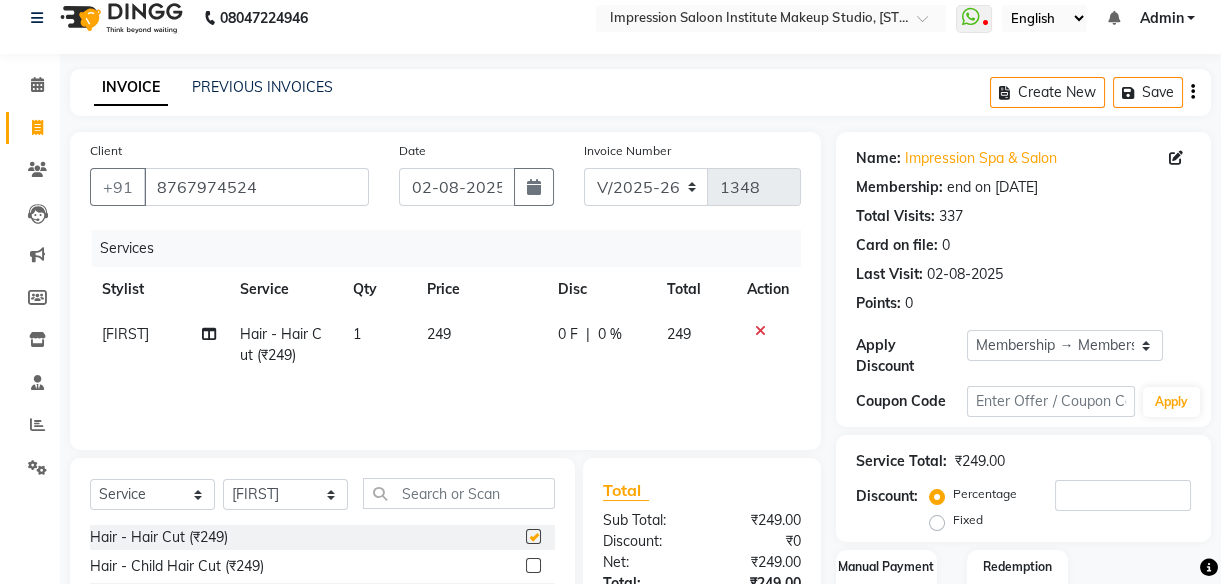 checkbox on "false" 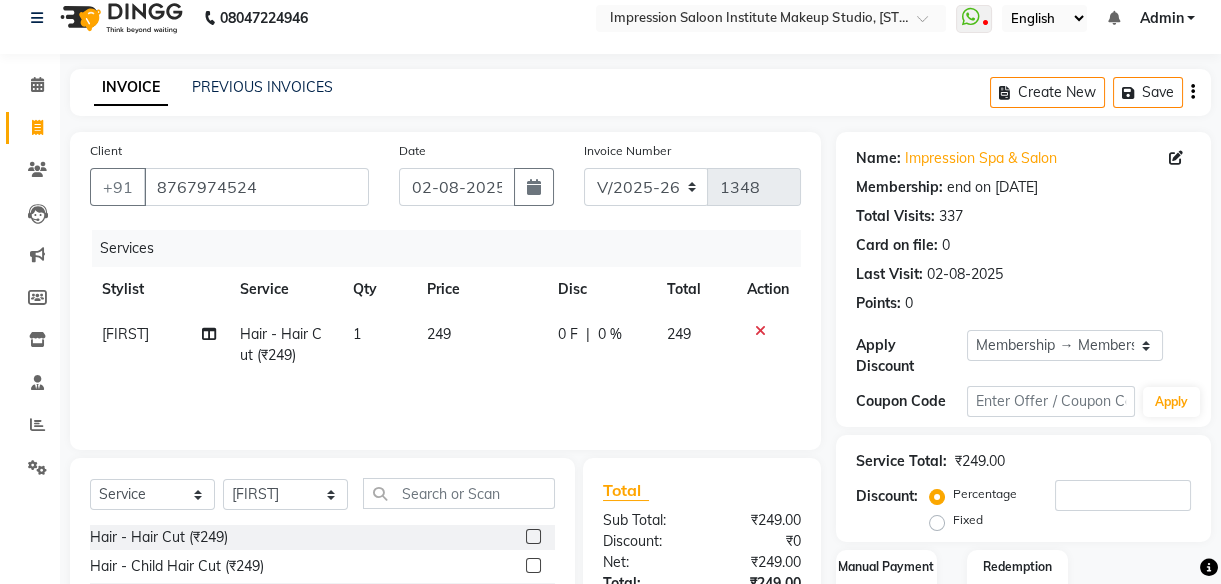 click on "249" 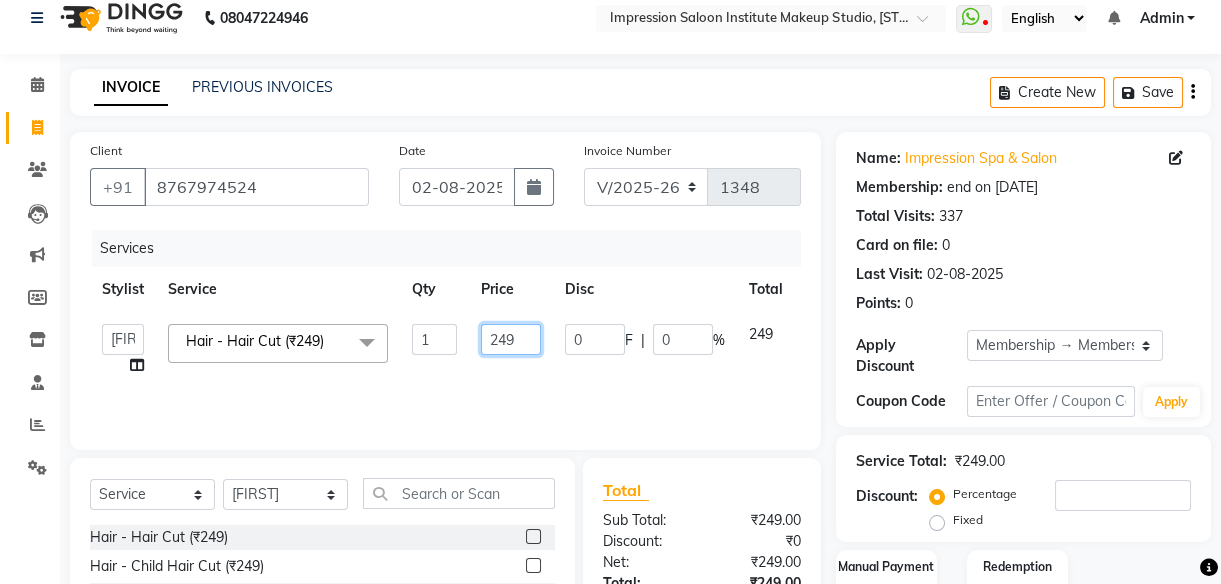 click on "249" 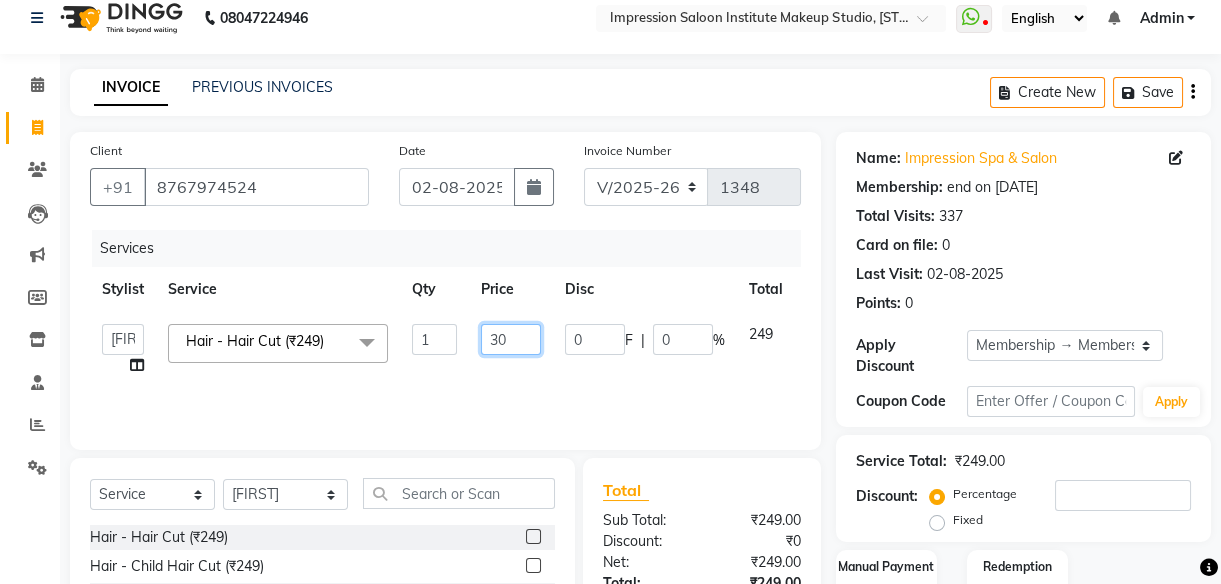 type on "300" 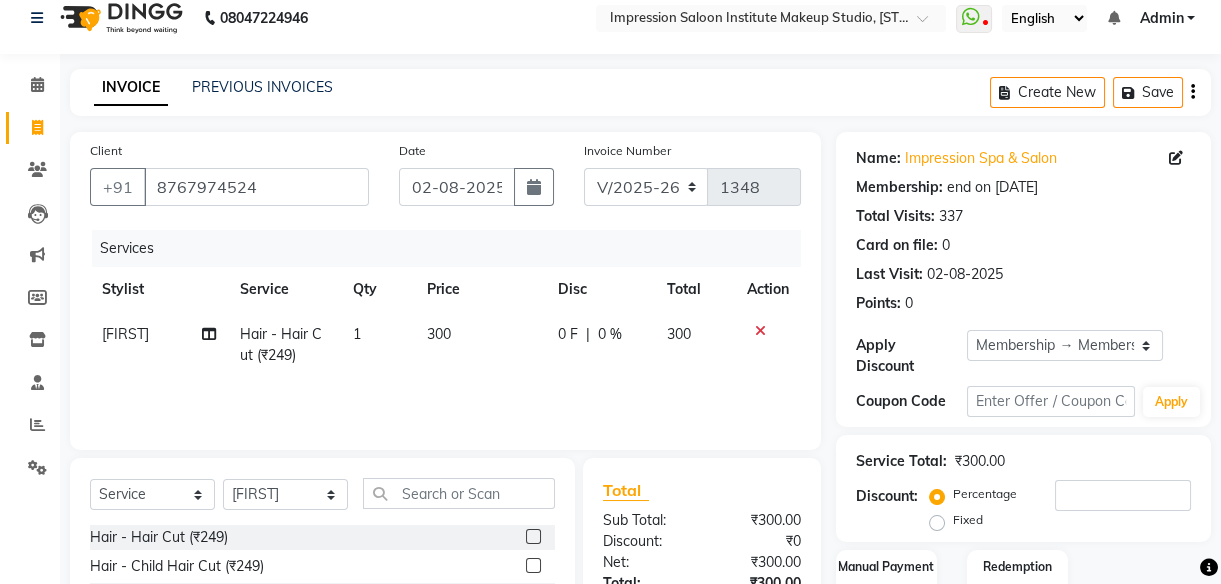 click on "Services Stylist Service Qty Price Disc Total Action [FIRST]  Hair - Hair Cut (₹249) 1 300 0 F | 0 % 300" 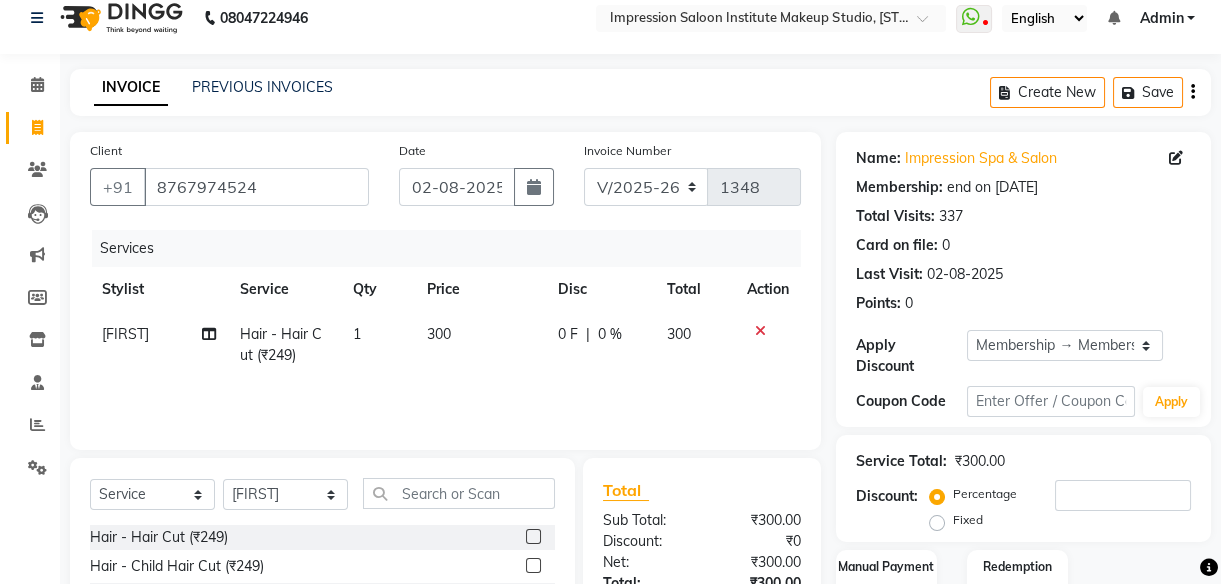 scroll, scrollTop: 218, scrollLeft: 0, axis: vertical 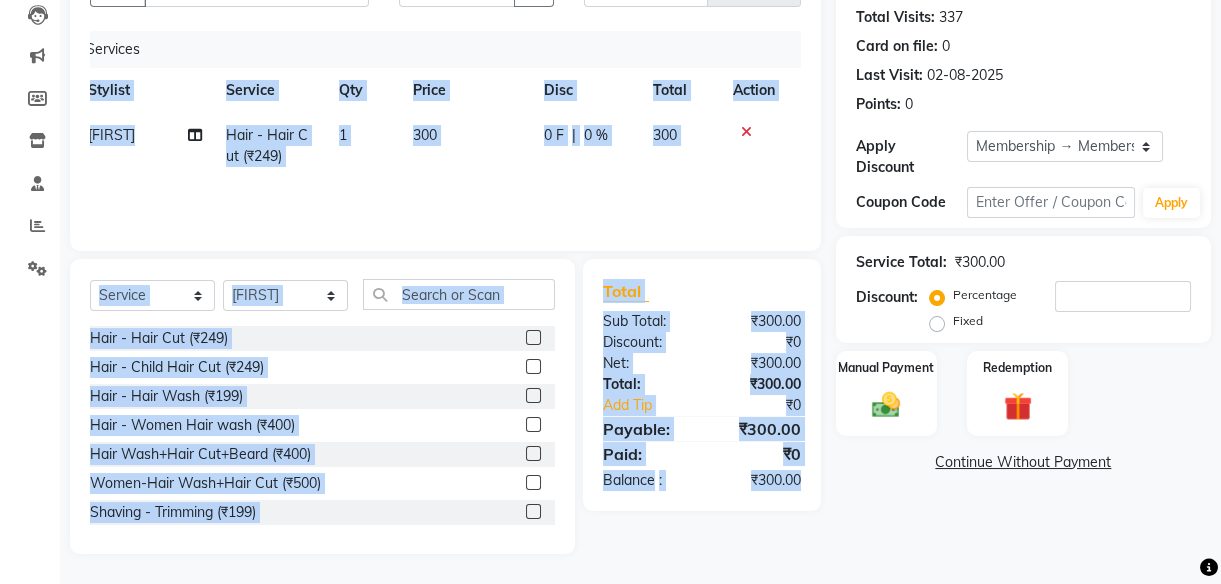 drag, startPoint x: 529, startPoint y: 394, endPoint x: 873, endPoint y: 493, distance: 357.96228 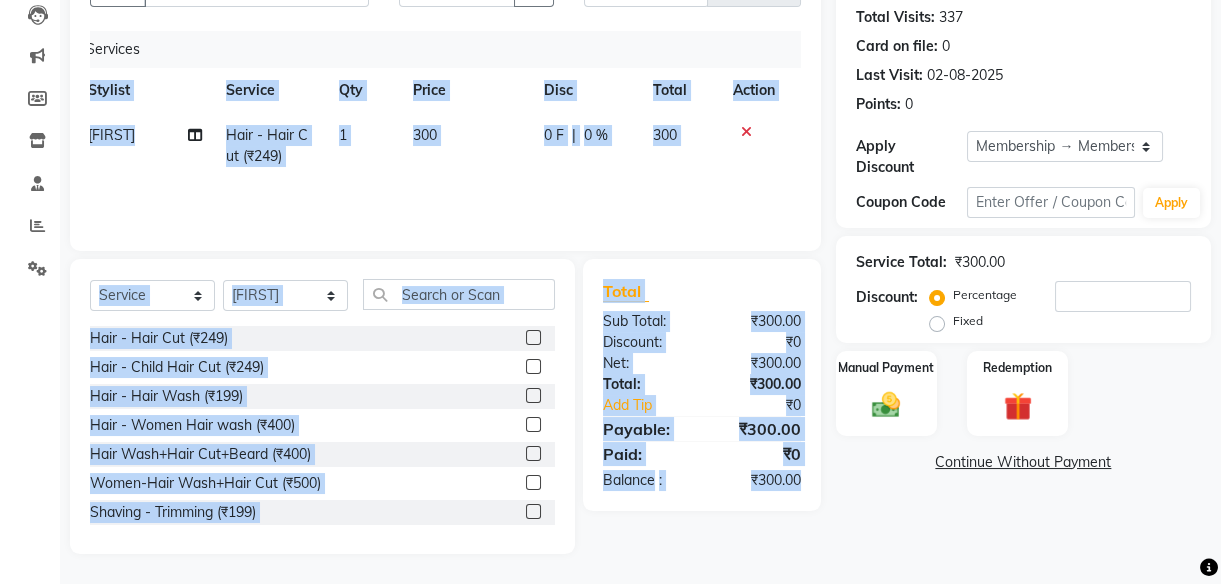 click on "Client +[COUNTRYCODE] [PHONE] Date [DATE] Invoice Number V/2025 V/2025-26 1348 Services Stylist Service Qty Price Disc Total Action [FIRST] Hair - Hair Cut (₹249) 1 300 0 F | 0 % 300 Select Service Product Membership Package Voucher Prepaid Gift Card Select Stylist [FIRST] Front Desk [FIRST] [FIRST] [FIRST] [FIRST] [FIRST] [FIRST] [FIRST] [FIRST] Hair - Hair Cut (₹249) Hair - Child Hair Cut (₹249) Hair - Hair Wash (₹199) Hair - Women Hair wash (₹400) Hair Wash+Hair Cut+Beard (₹400) Women-Hair Wash+Hair Cut (₹500) Shaving - Trimming (₹199) Shaving - Regular Shaving (₹225) Shaving - Beard Styling (₹299) Colour - Beard Colour (₹449) Colour - Majirel (Short) (₹799) Colour - Majirel (₹1099) Colour - Inoa (₹1299) Colour - Schwarzkopf (₹1399) Colour - Highlights (₹1699) Spa - Loreal (Short) (₹699) Spa - Loreal Spa (₹1199) Spa - Dandruff + Treatment (₹1399) Spa - Hairfall Treatment (₹1399) Spa - Treatment Spa (₹1799) Spa - Beard Spa (Short) (₹289) Total ₹0 :" 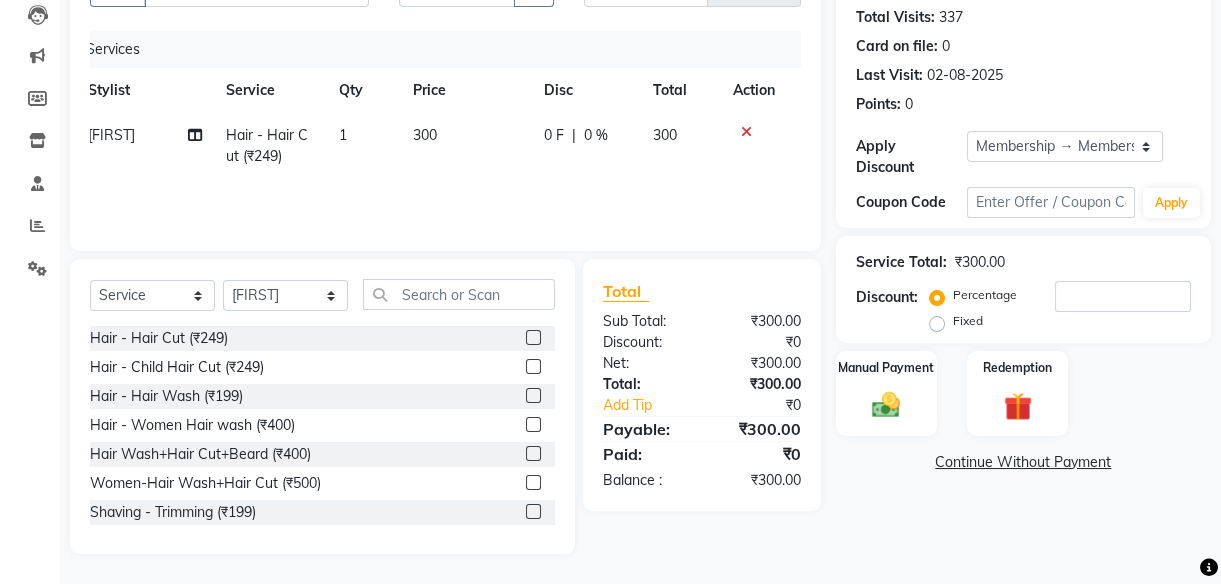 click on "Name: Impression Spa & Salon Membership: end on [DATE] Total Visits: 337 Card on file: 0 Last Visit: [DATE] 0 Points: 0 Apply Discount Select Membership → Membership card Loyalty → Loyality level 11 Coupon Code Apply Service Total: ₹300.00 Discount: Percentage Fixed Manual Payment Redemption Continue Without Payment" 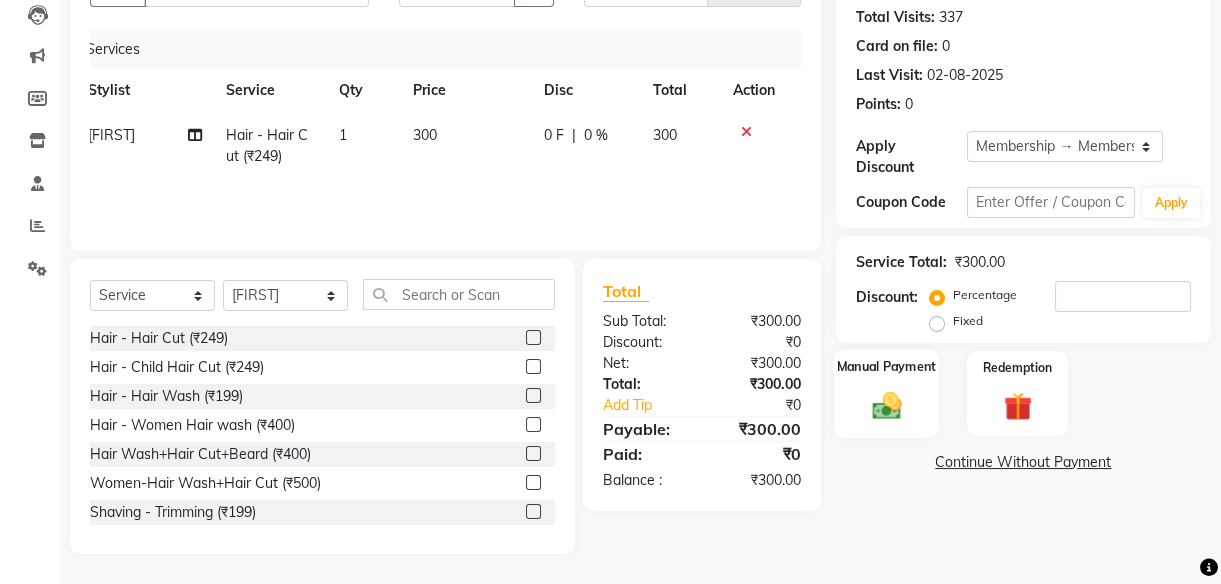 click on "Manual Payment" 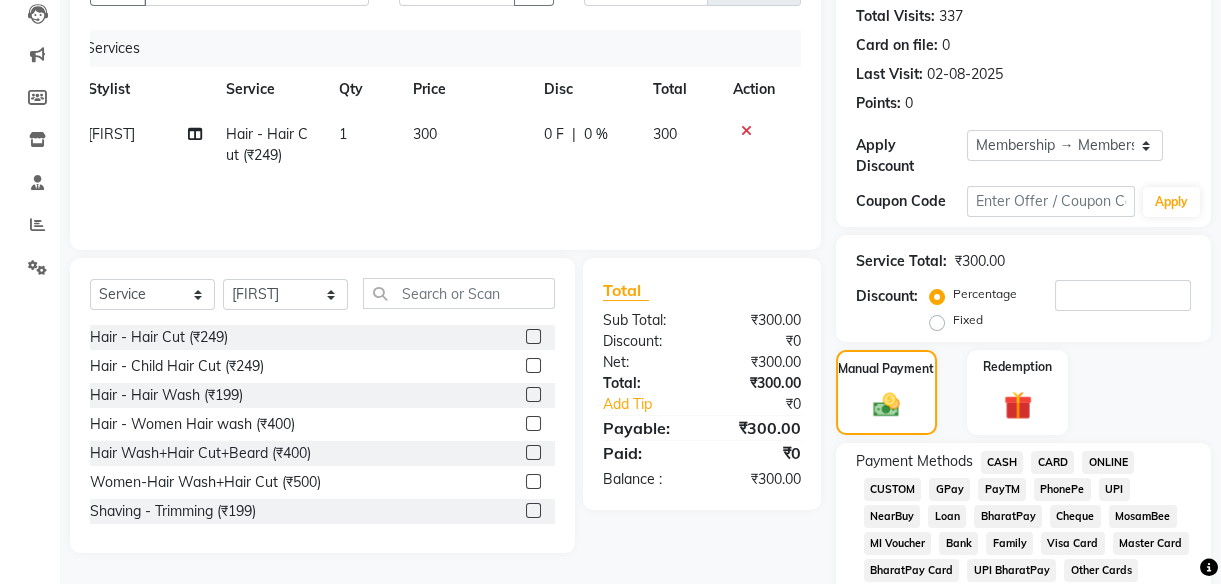 click on "UPI" 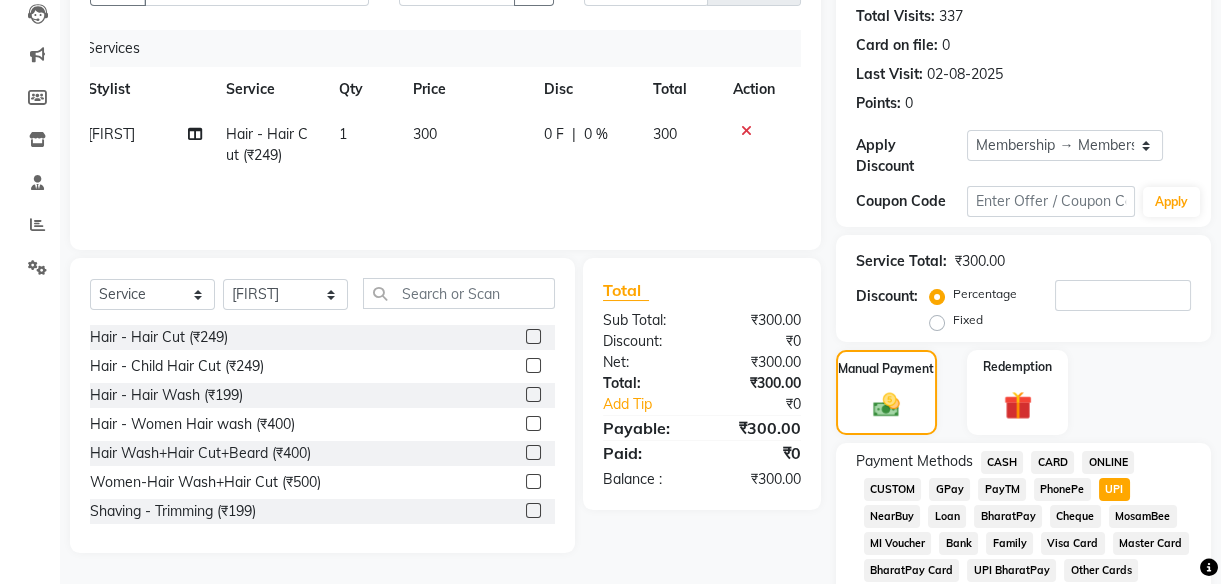 scroll, scrollTop: 1074, scrollLeft: 0, axis: vertical 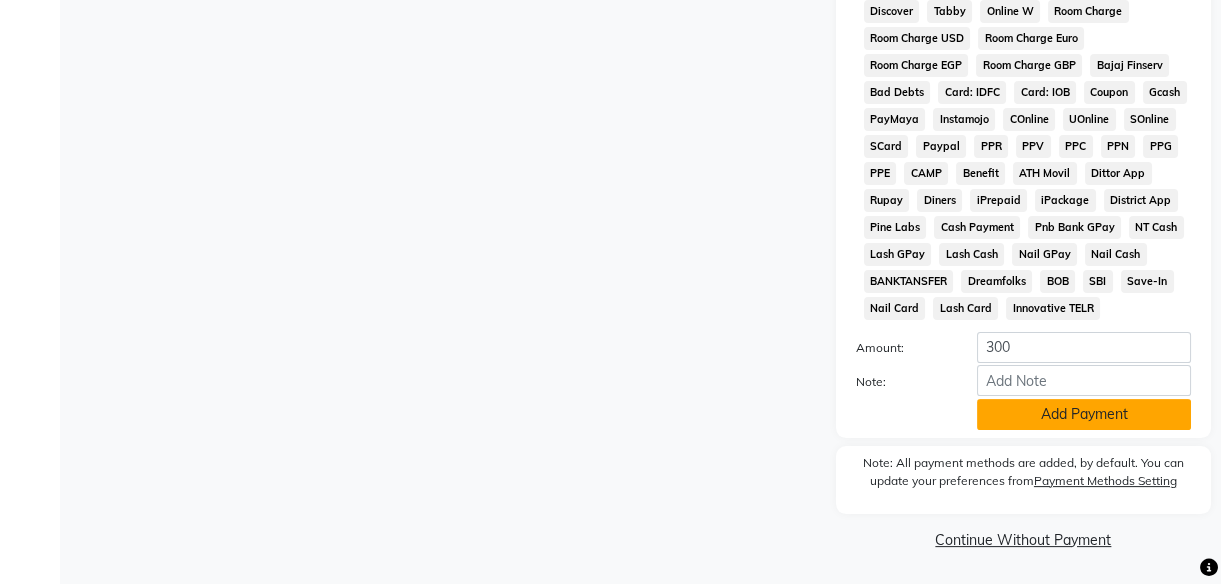 click on "Add Payment" 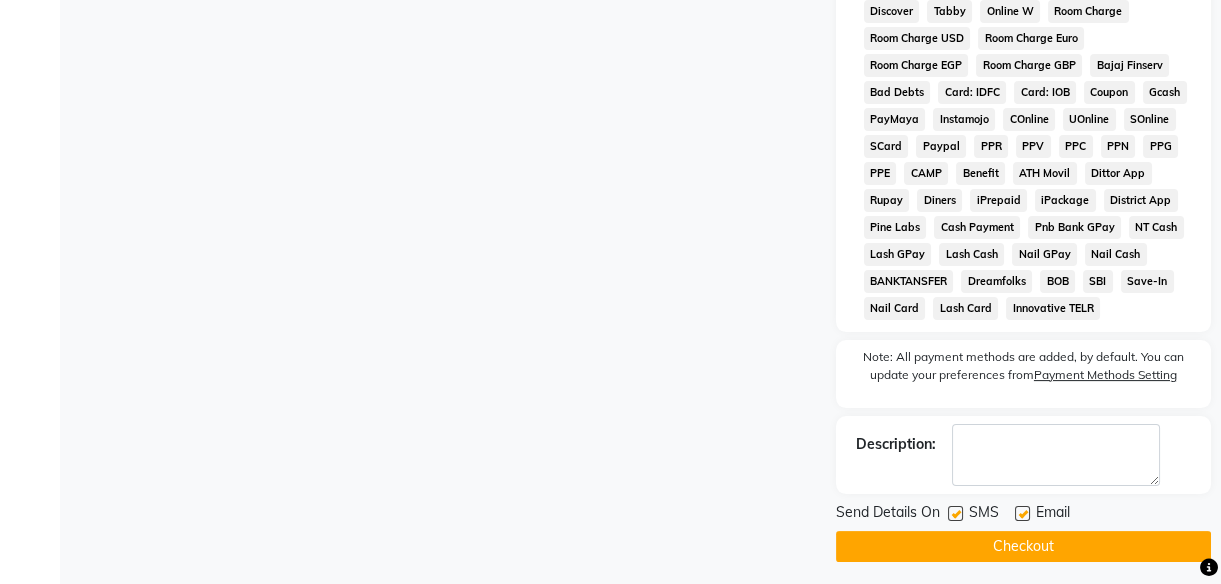click 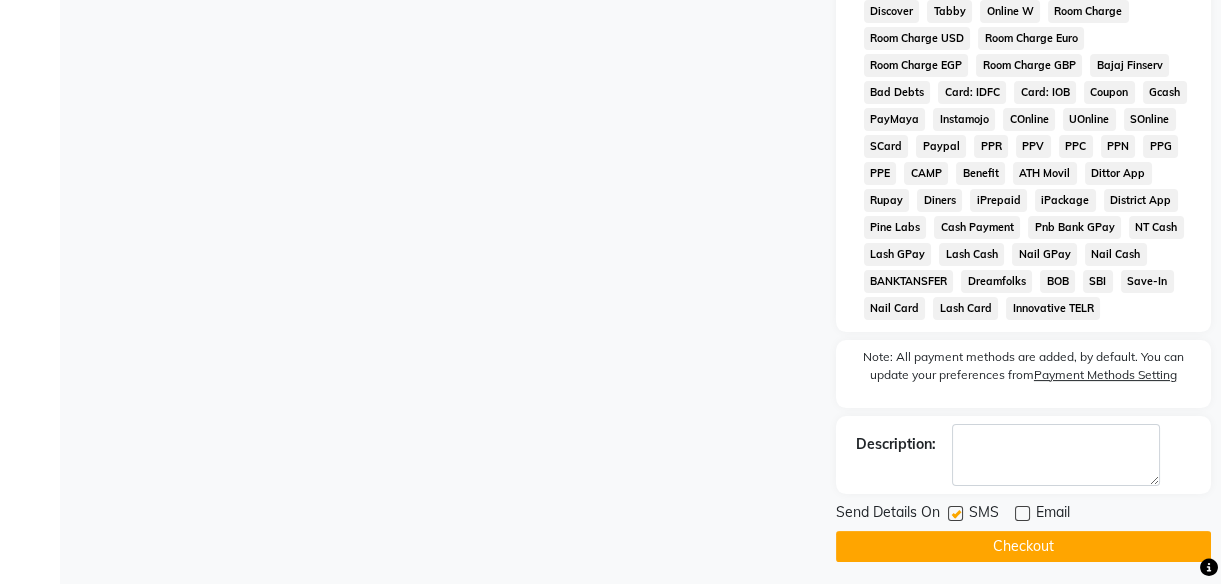 click 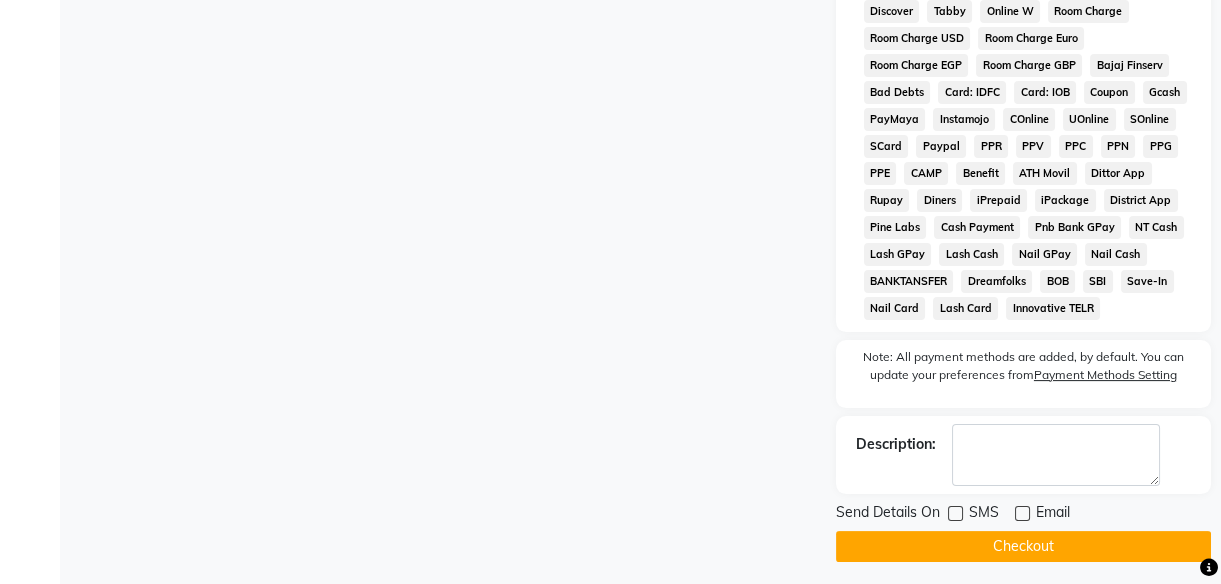 click on "Checkout" 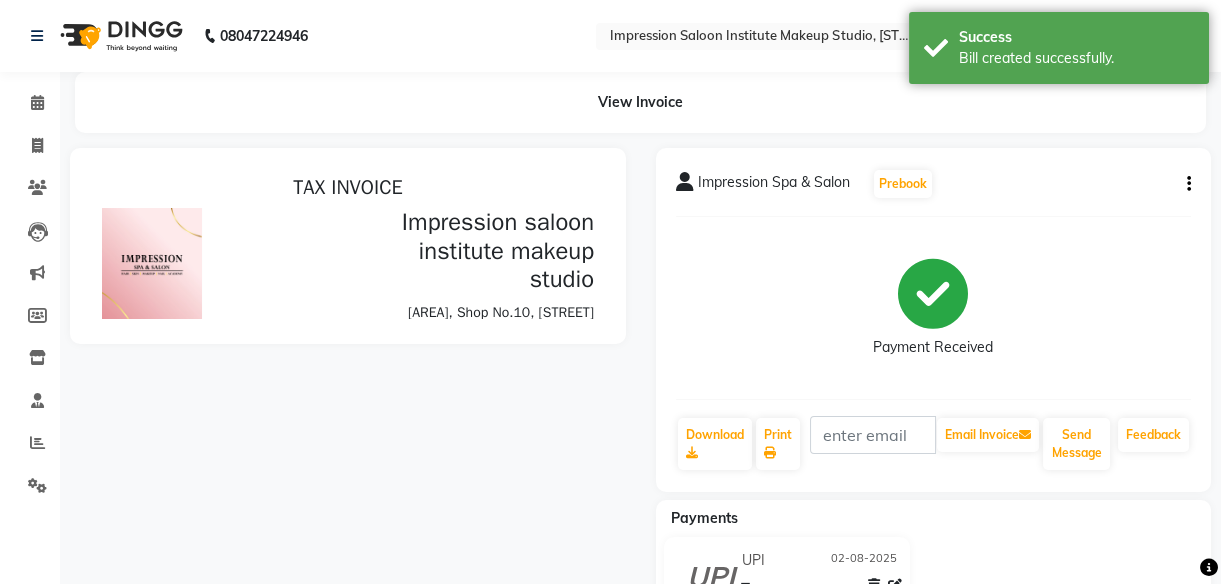 scroll, scrollTop: 0, scrollLeft: 0, axis: both 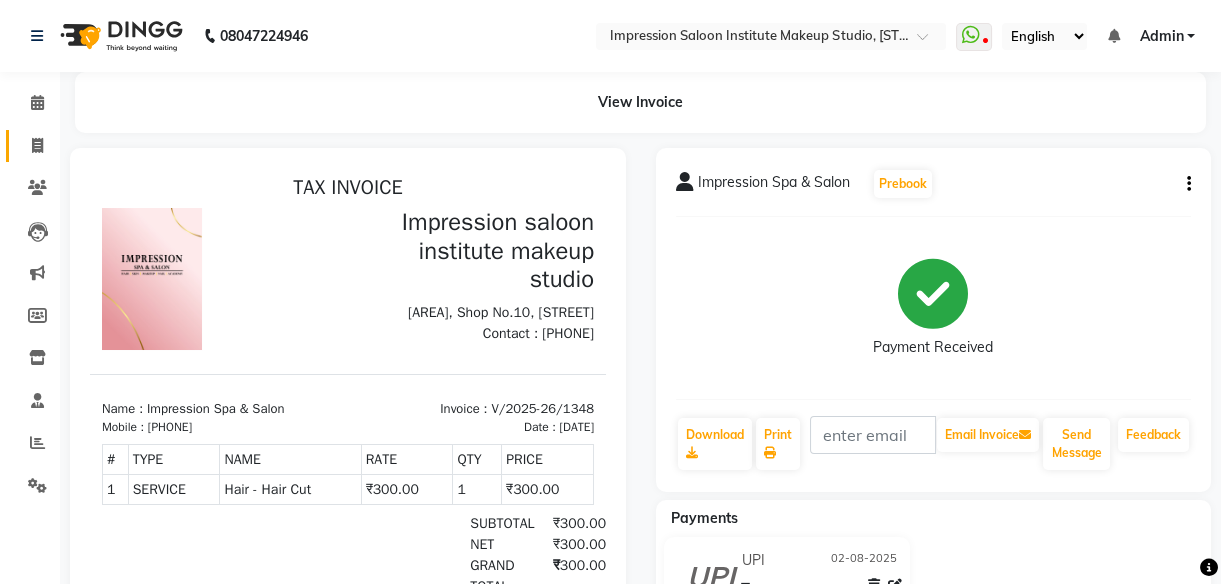 click 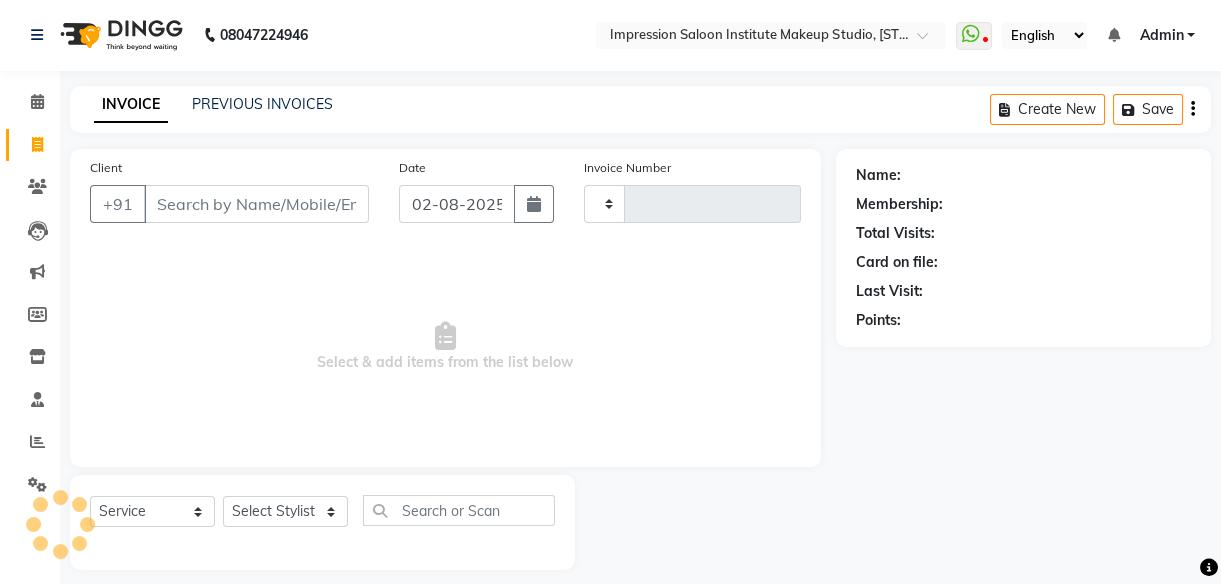 type on "1349" 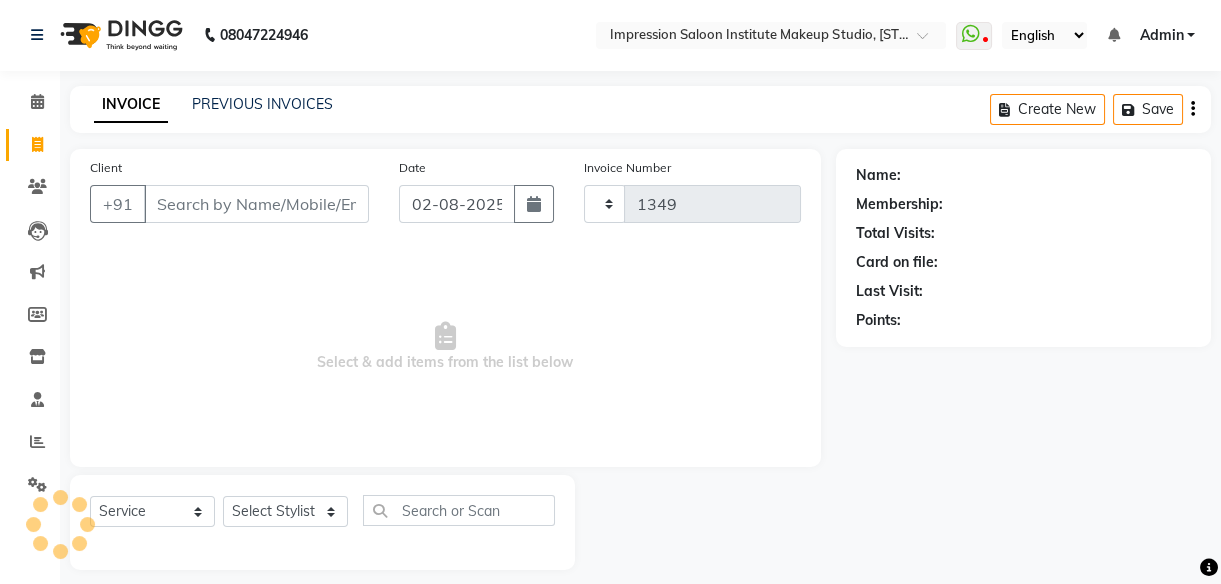 select on "437" 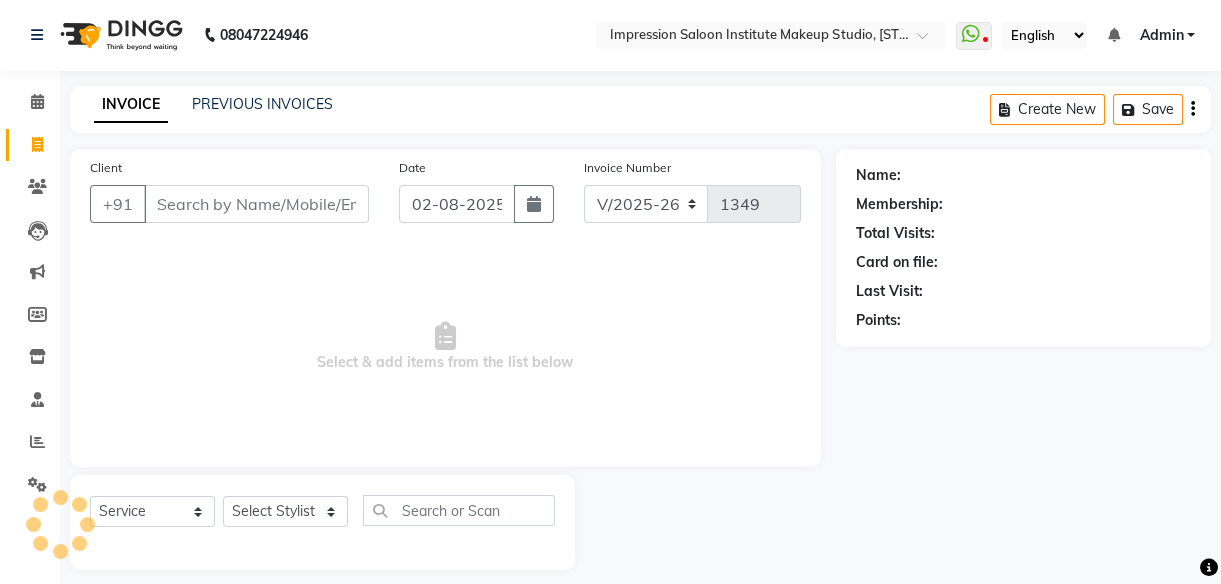 scroll, scrollTop: 18, scrollLeft: 0, axis: vertical 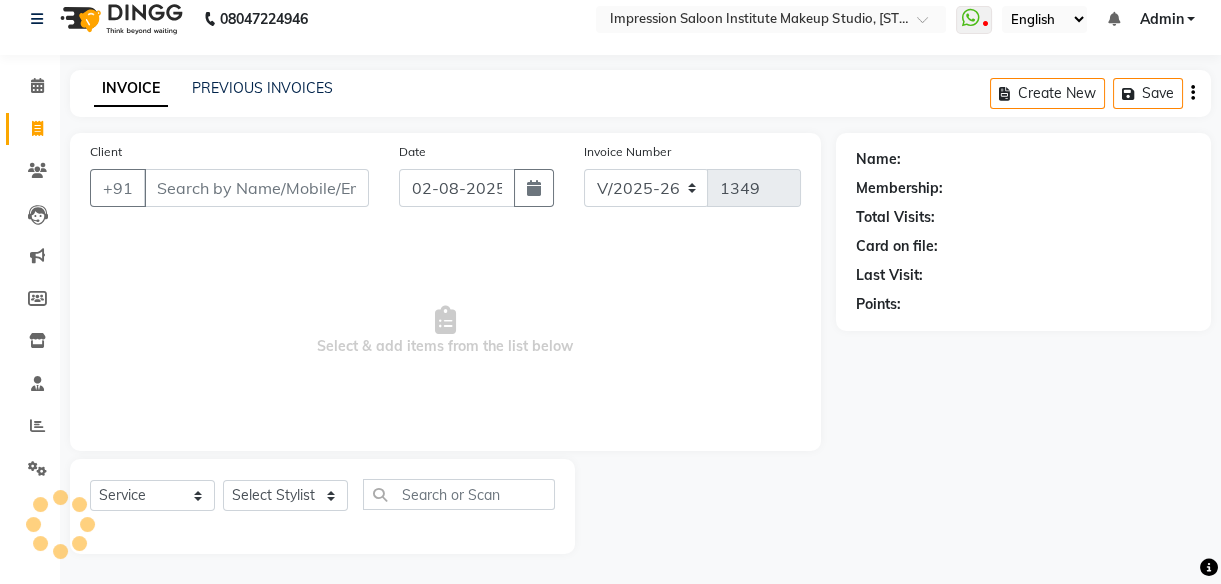 select on "product" 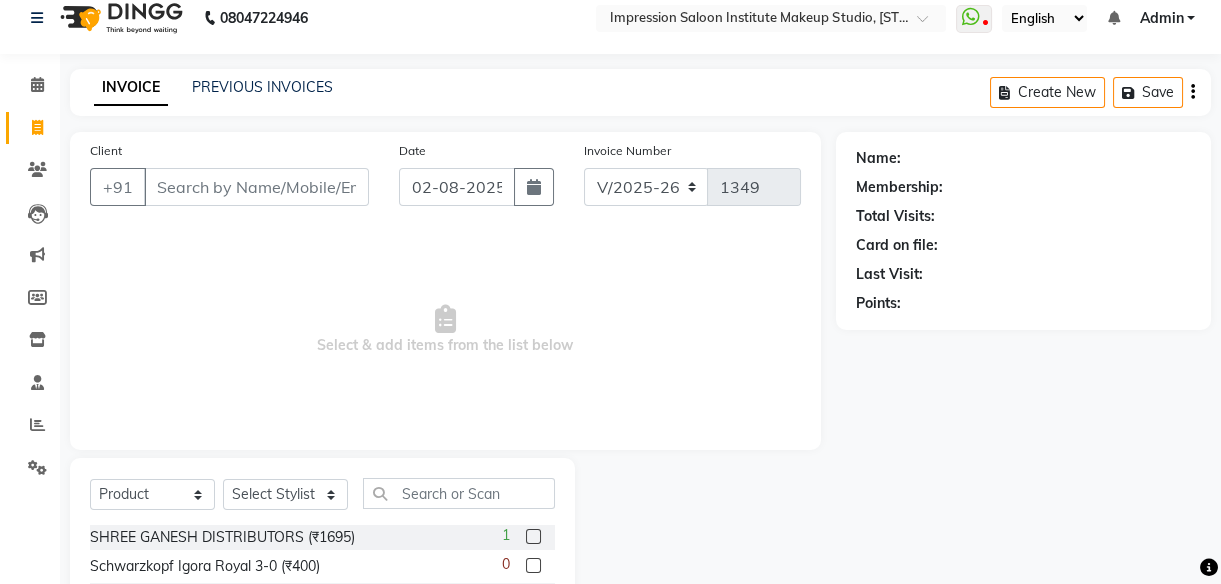 click on "Client" at bounding box center (256, 187) 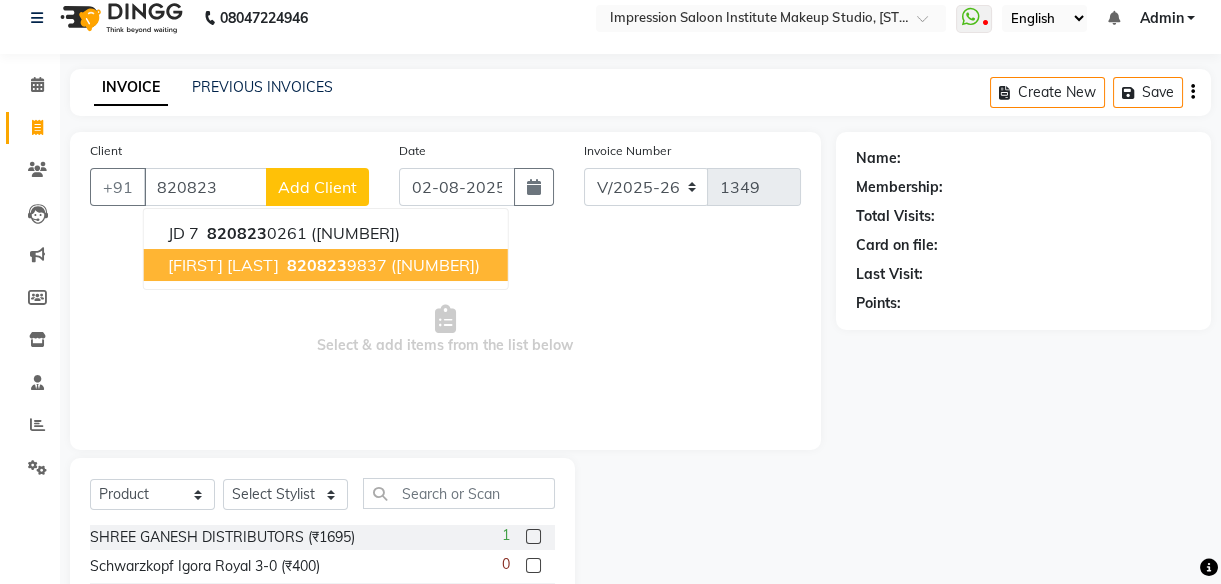 click on "JD 7 [PHONE] ([NUMBER]) [FIRST] [LAST] [PHONE] ([NUMBER])" at bounding box center (326, 249) 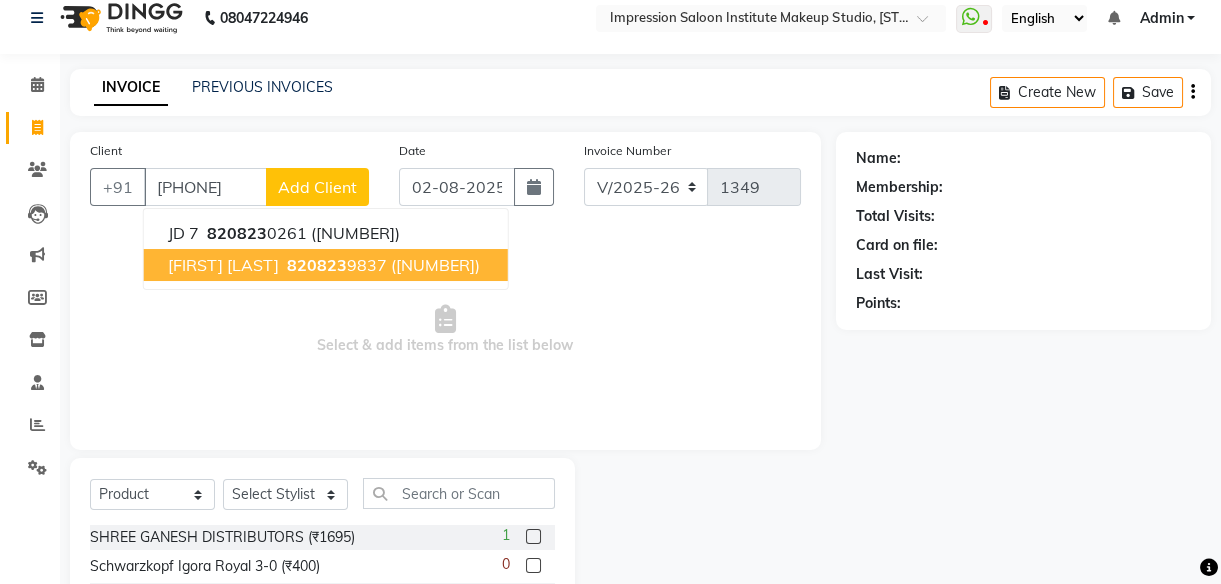 type on "[PHONE]" 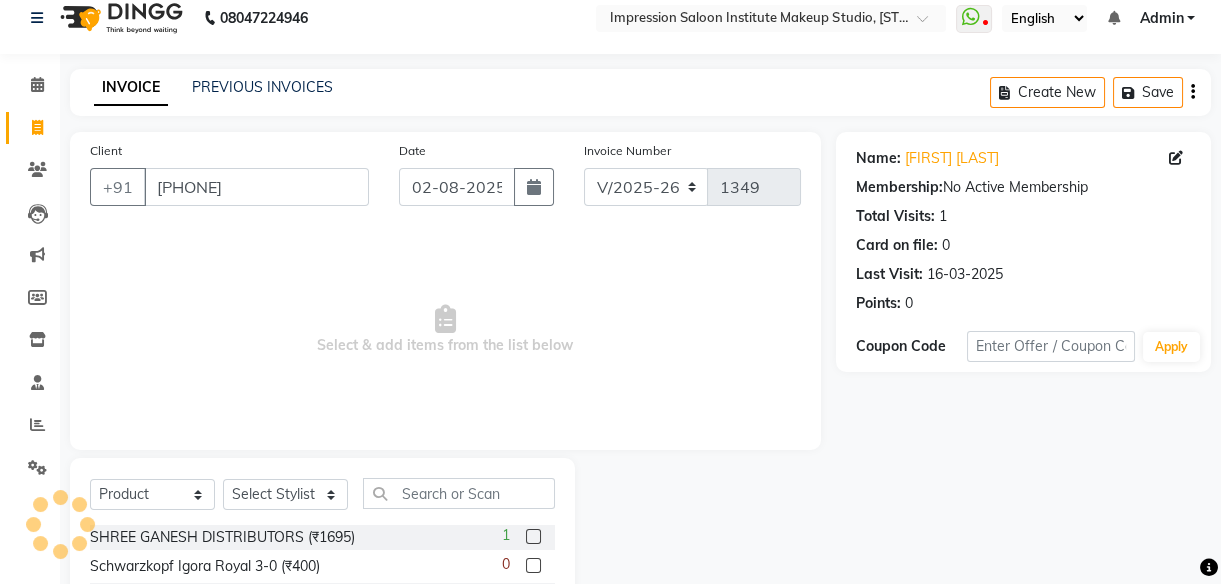 click on "Select Service Product Membership Package Voucher Prepaid Gift Card Select Stylist [FIRST] Front Desk [FIRST] [FIRST] [FIRST] [FIRST] [FIRST] [FIRST] [FIRST] [FIRST]" 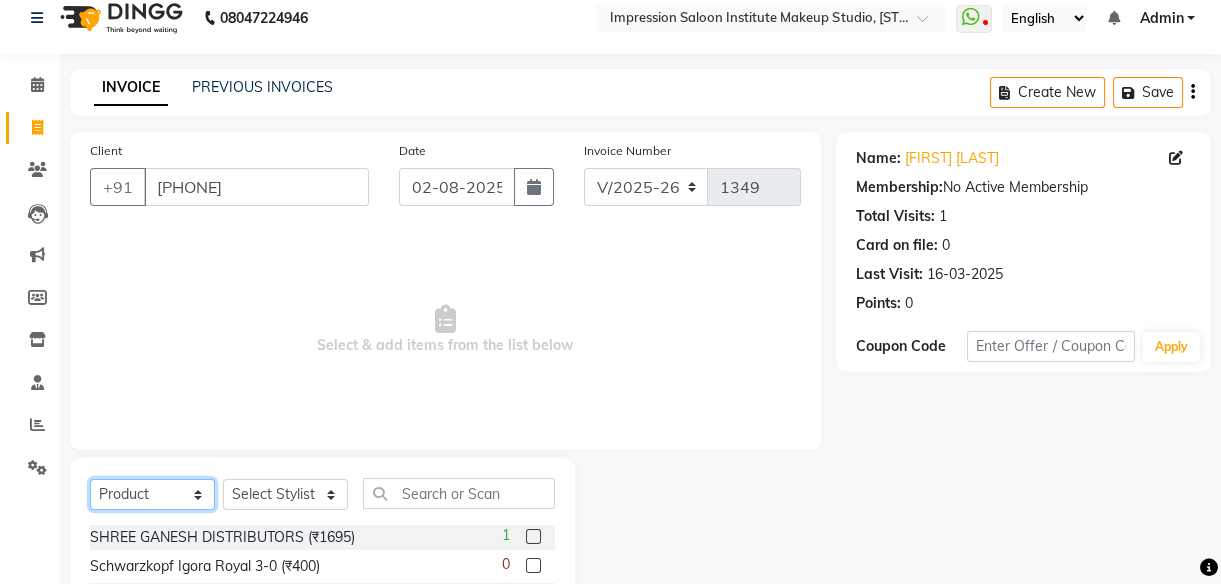 click on "Select  Service  Product  Membership  Package Voucher Prepaid Gift Card" 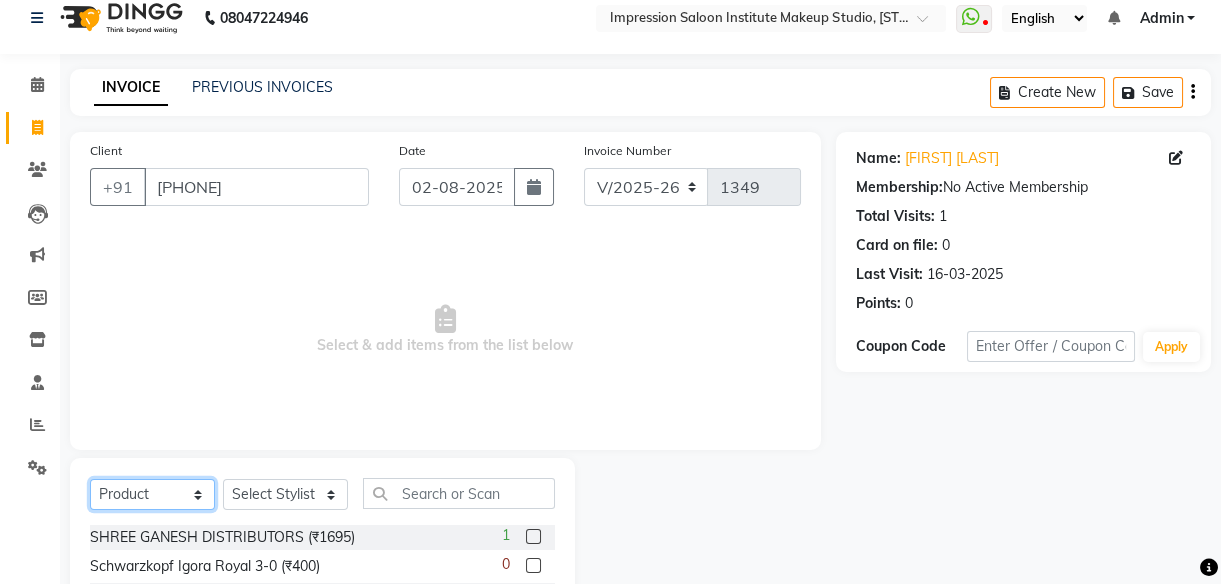 select on "service" 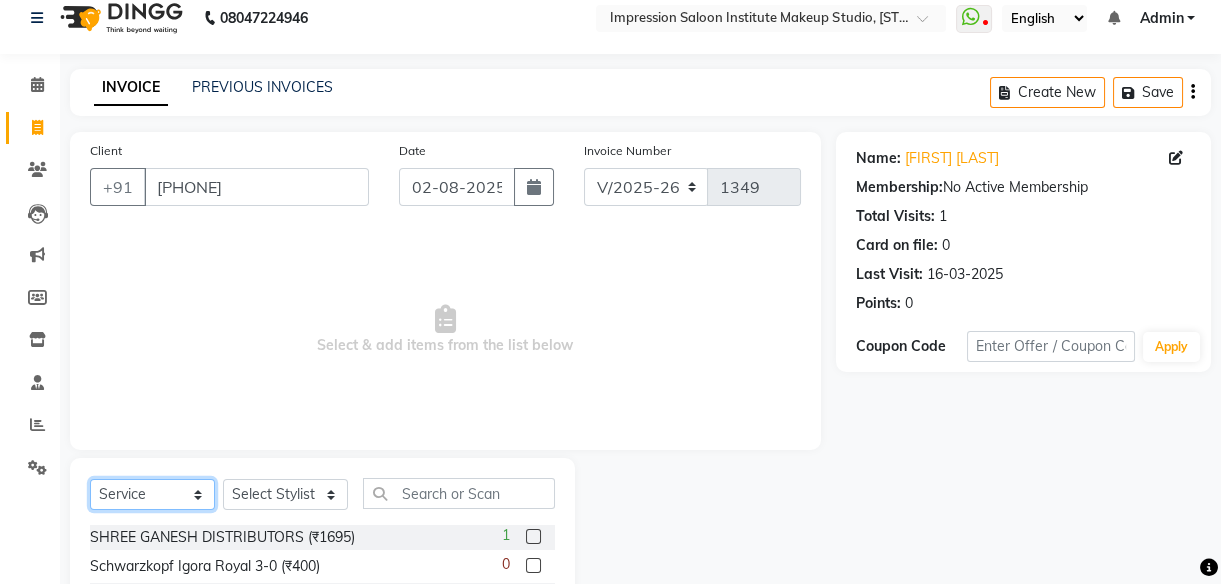 click on "Select  Service  Product  Membership  Package Voucher Prepaid Gift Card" 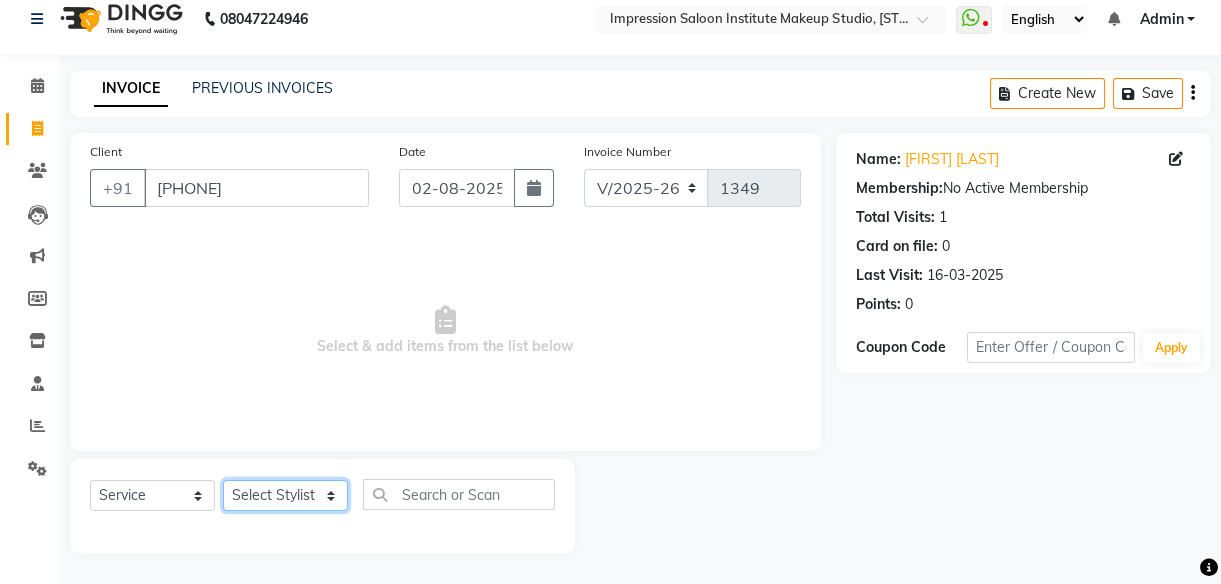 click on "Select Stylist [FIRST] Front Desk [FIRST] [FIRST] [FIRST] [FIRST] [FIRST] [FIRST] [FIRST] [FIRST]" 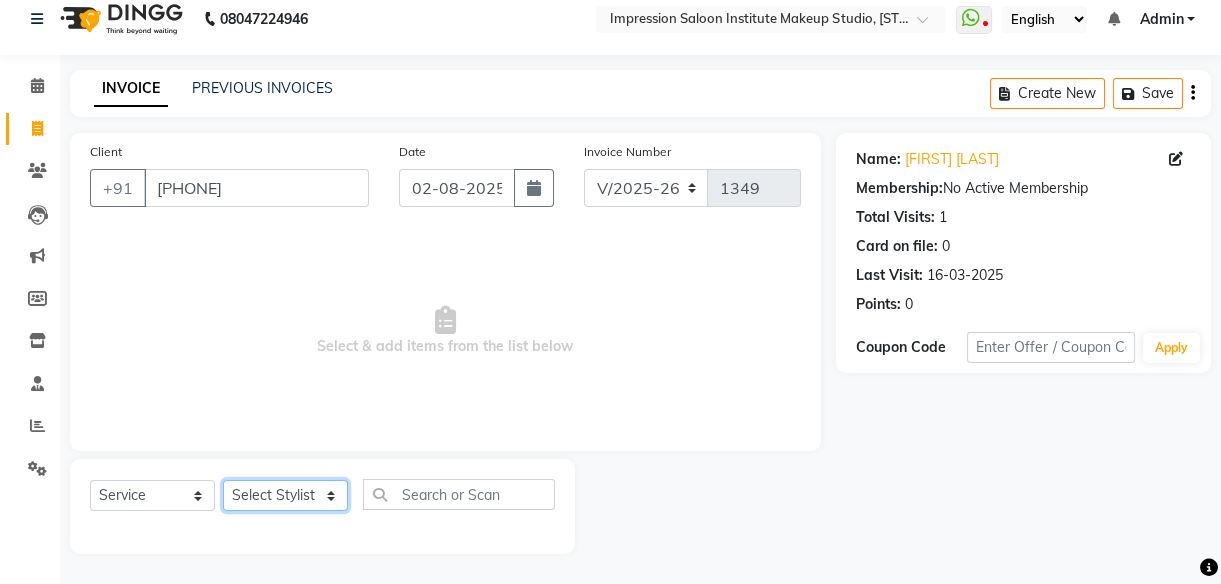 select on "49707" 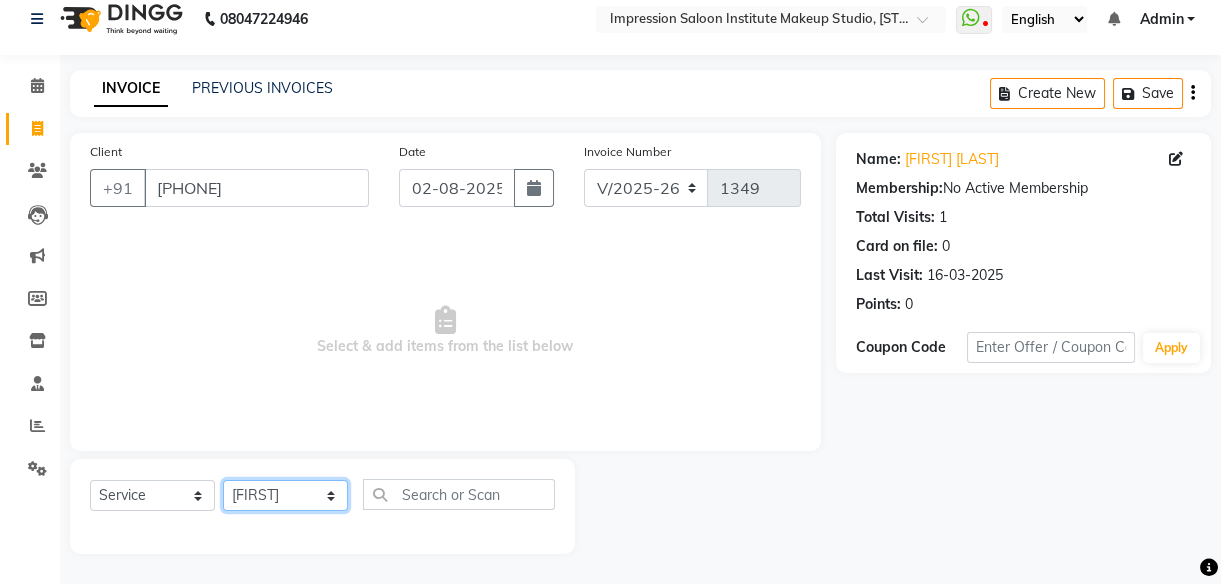 click on "Select Stylist [FIRST] Front Desk [FIRST] [FIRST] [FIRST] [FIRST] [FIRST] [FIRST] [FIRST] [FIRST]" 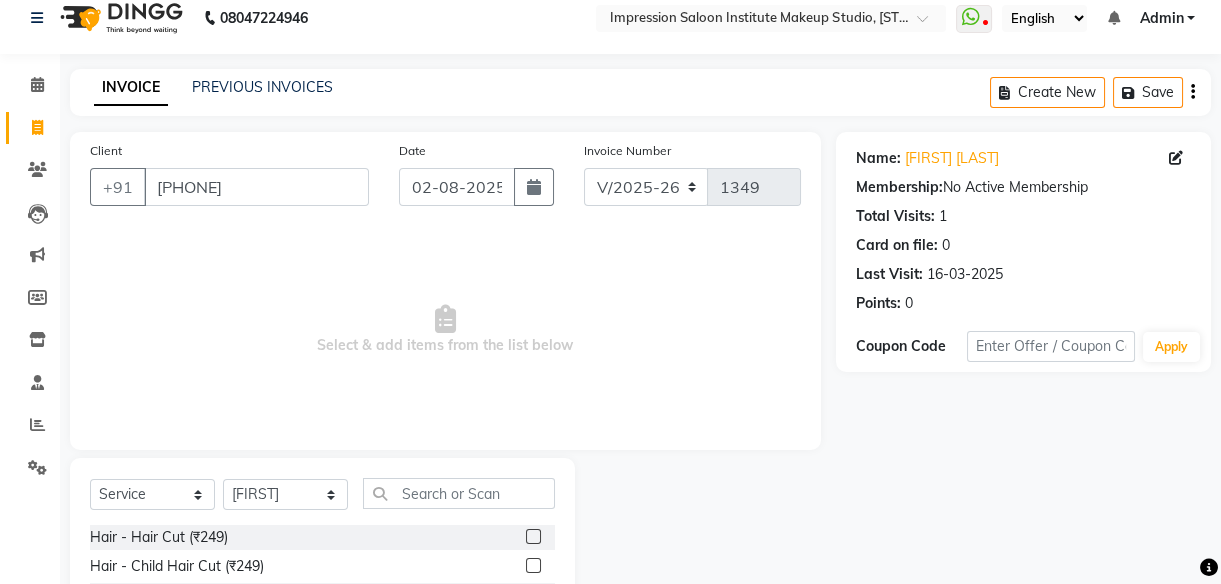 click 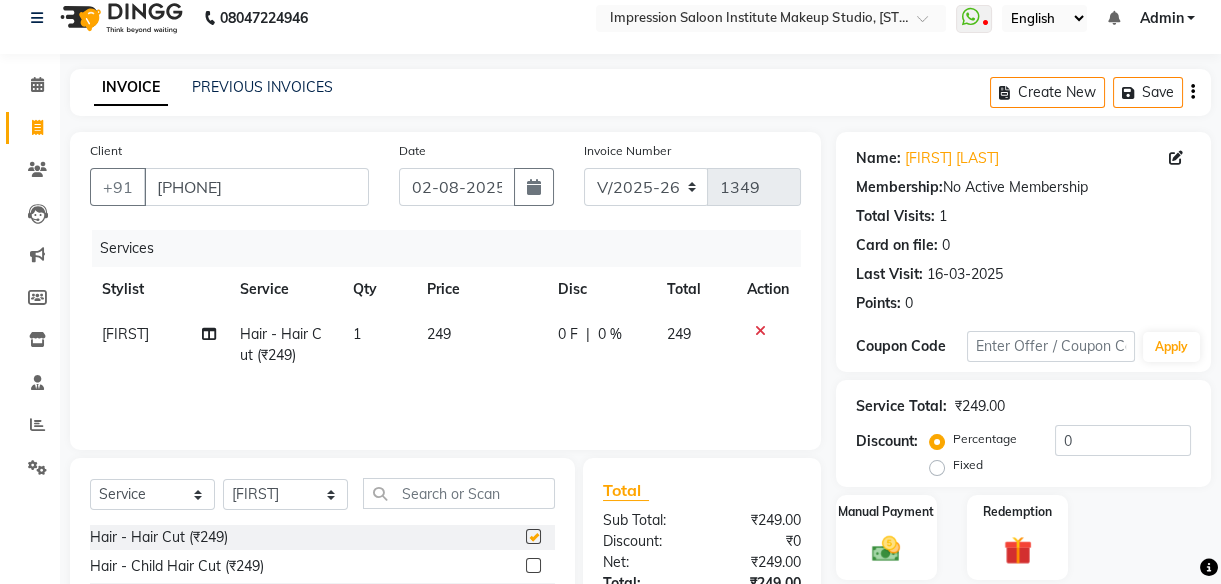 checkbox on "false" 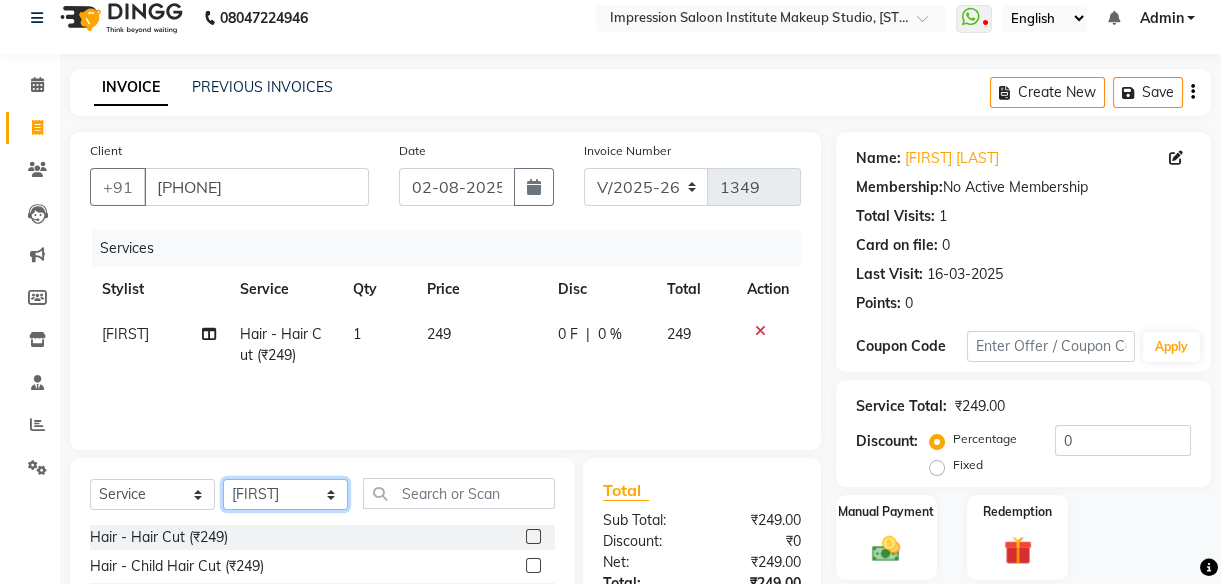 click on "Select Stylist [FIRST] Front Desk [FIRST] [FIRST] [FIRST] [FIRST] [FIRST] [FIRST] [FIRST] [FIRST]" 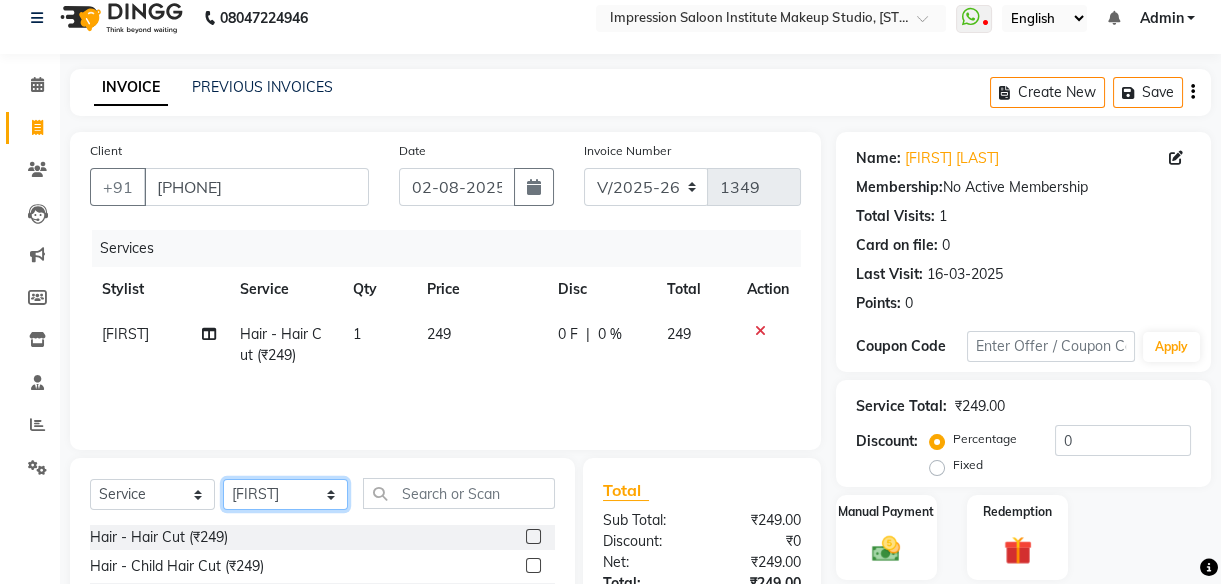 select on "85426" 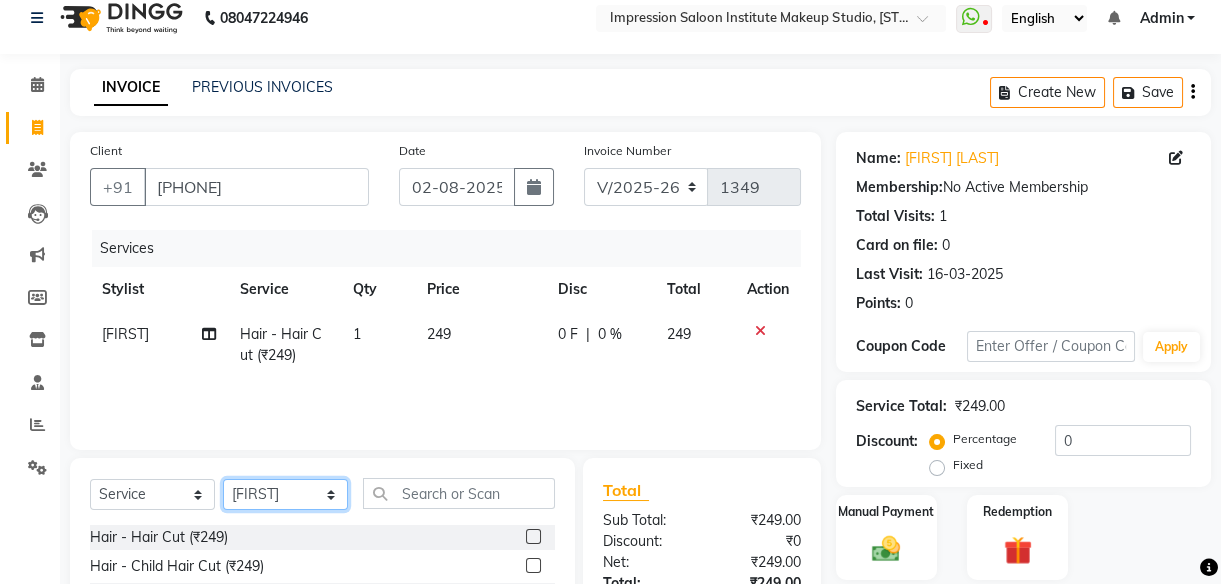click on "Select Stylist [FIRST] Front Desk [FIRST] [FIRST] [FIRST] [FIRST] [FIRST] [FIRST] [FIRST] [FIRST]" 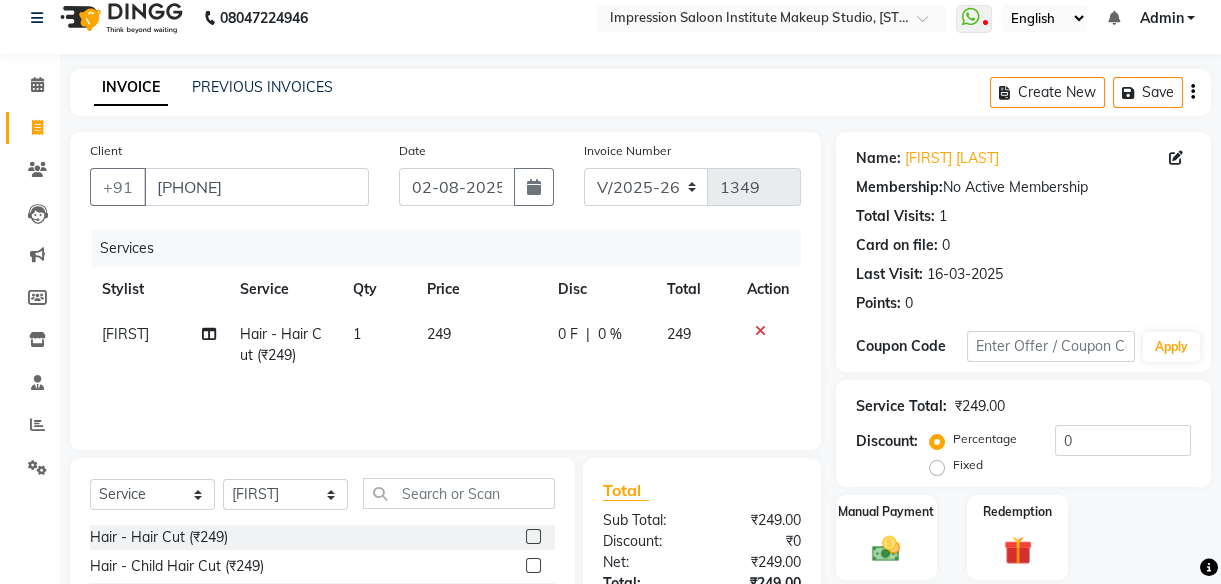 click 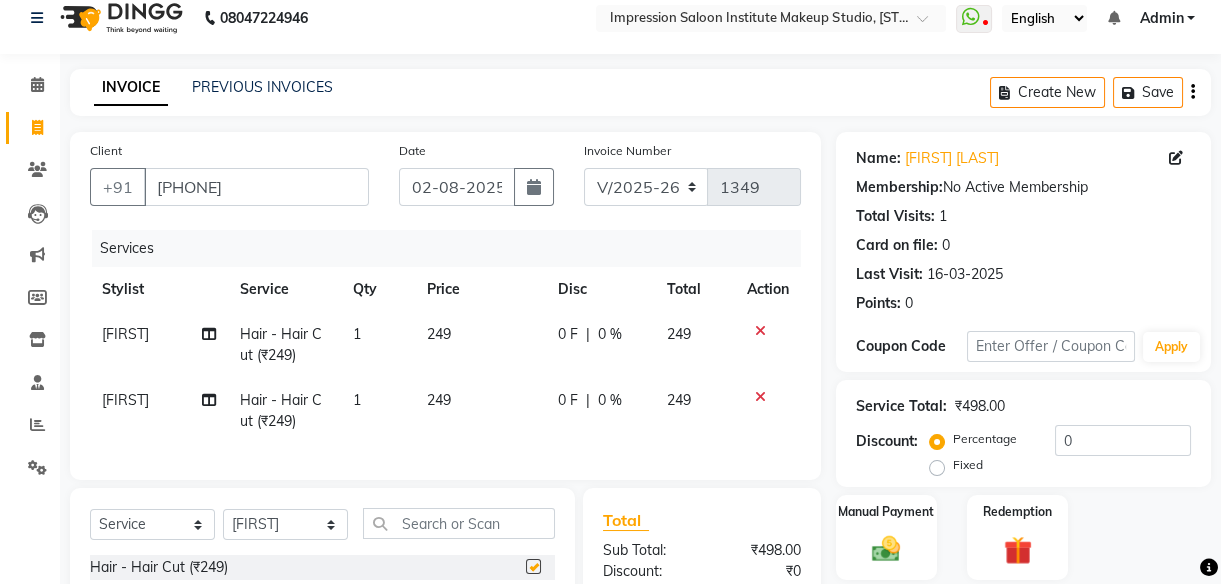 checkbox on "false" 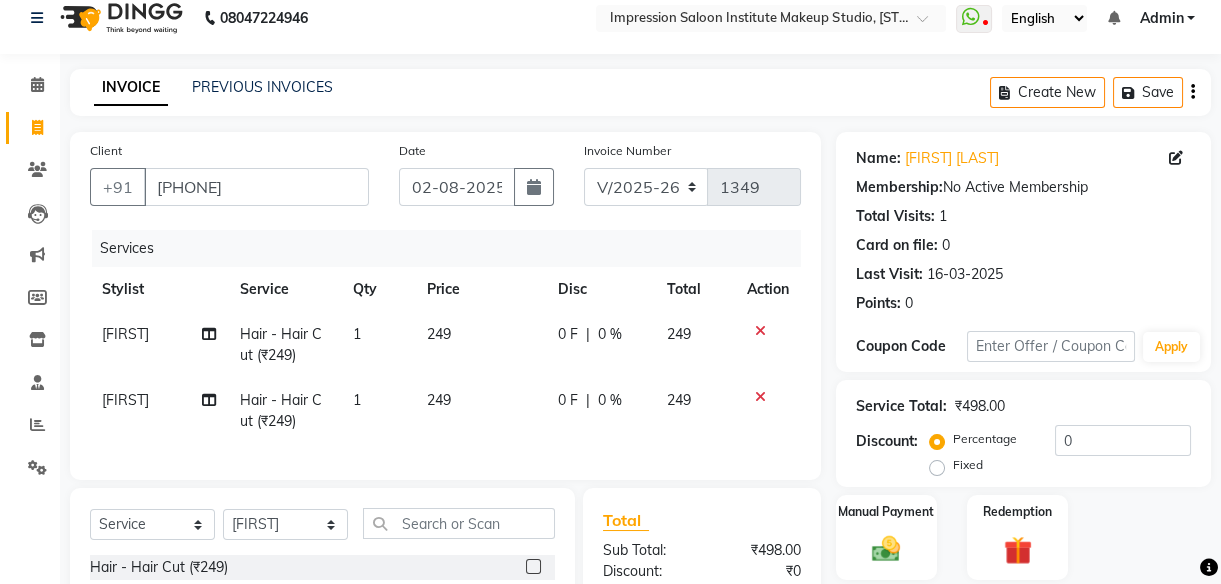 click on "249" 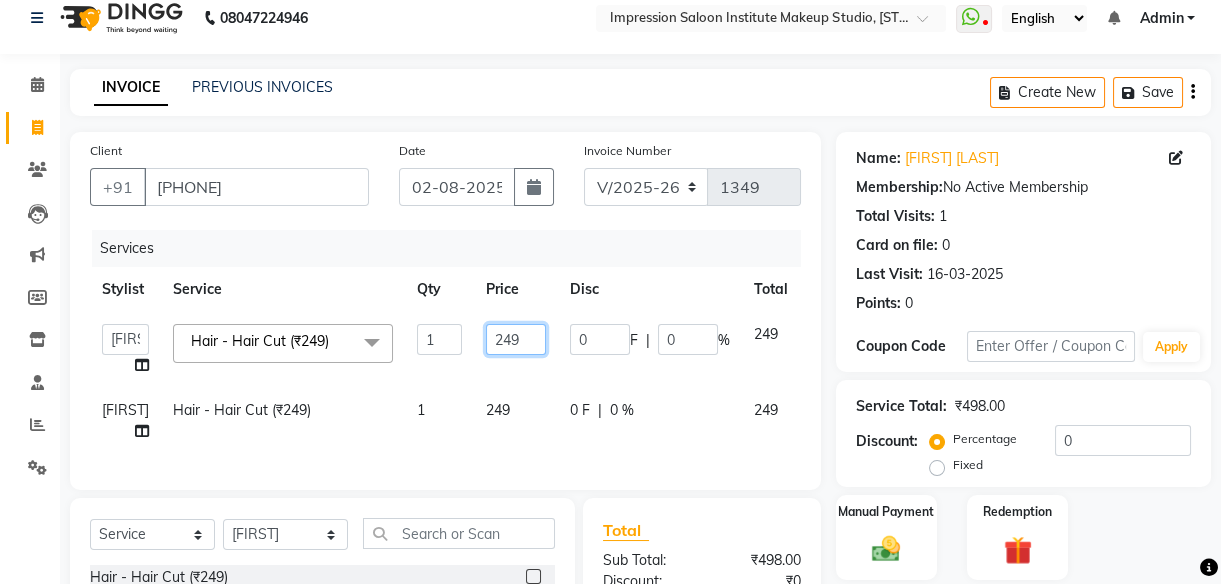 click on "249" 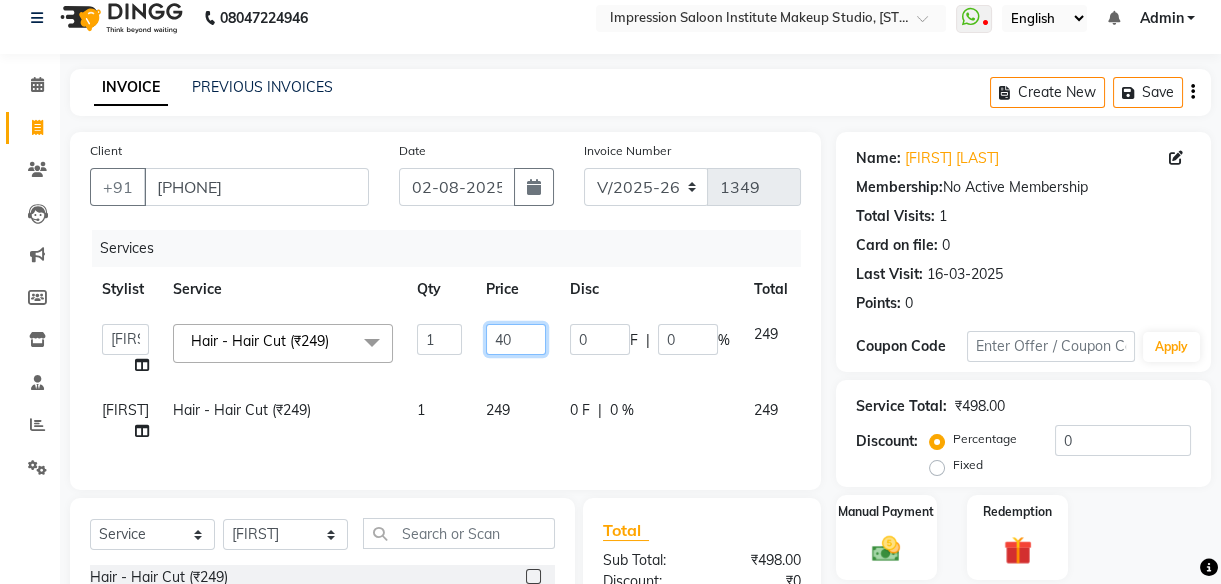 type on "400" 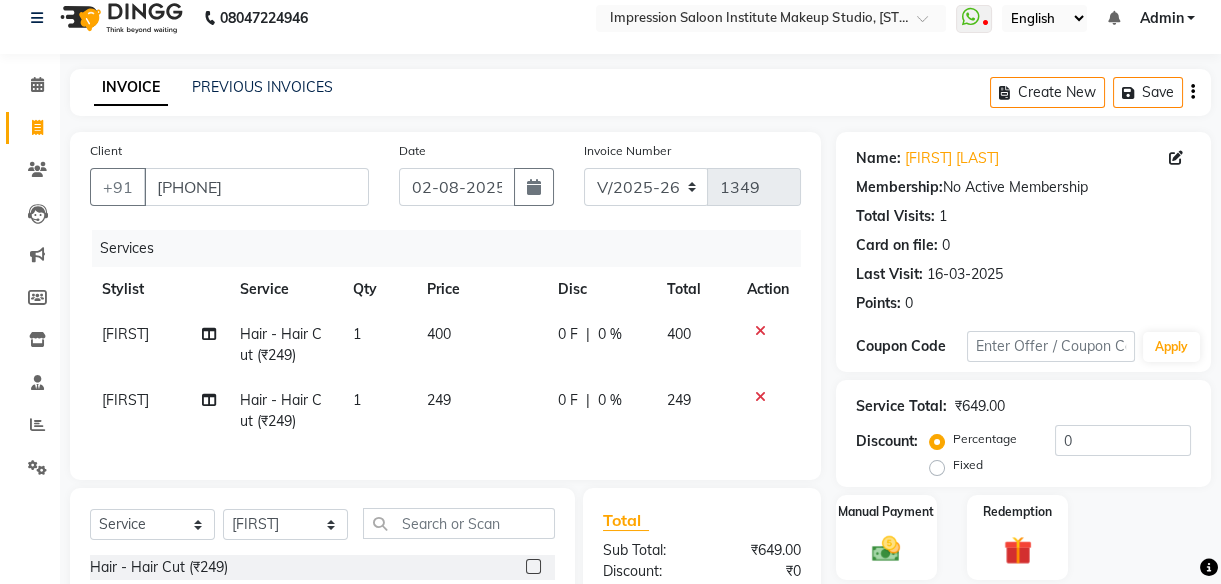 click on "[FIRST] Hair - Hair Cut (₹249) 1 400 0 F | 0 % 400 [FIRST] Hair - Hair Cut (₹249) 1 249 0 F | 0 % 249" 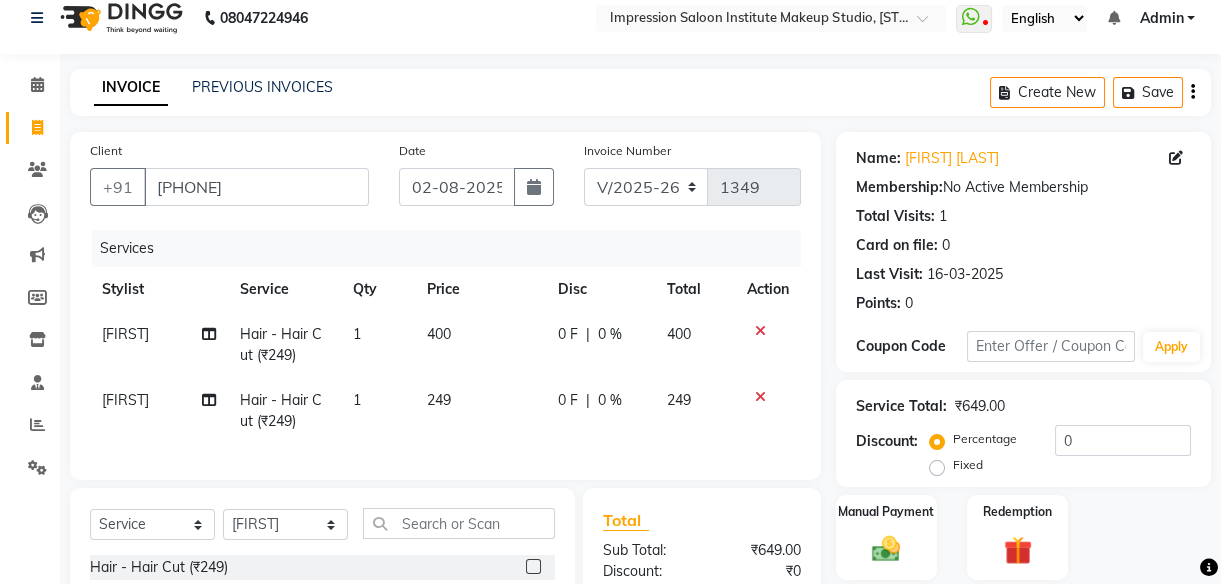 click on "249" 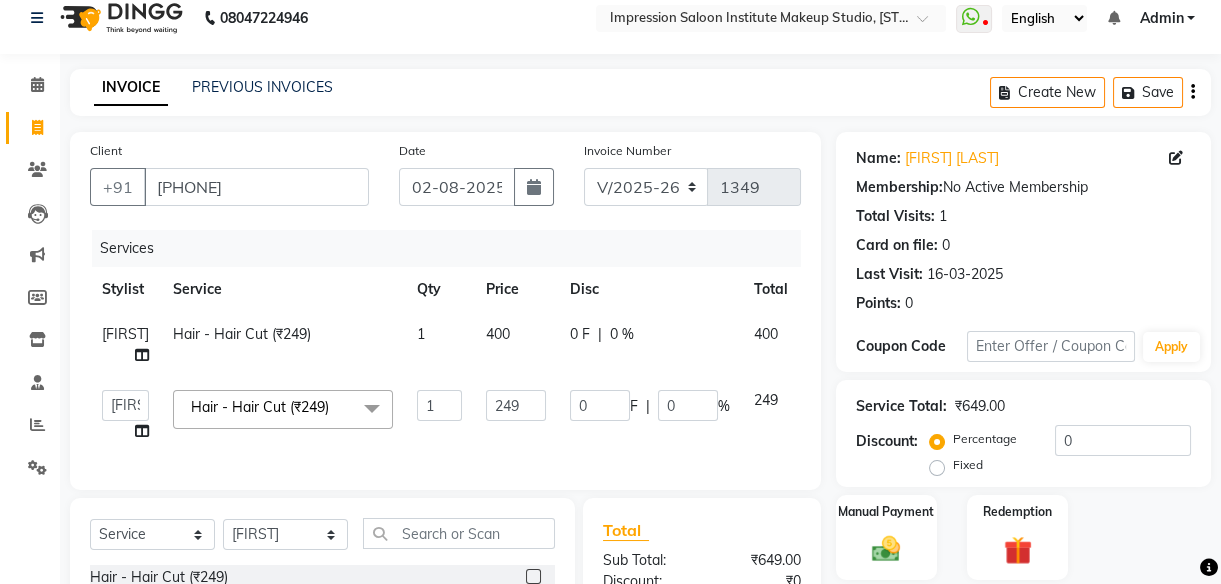 click on "249" 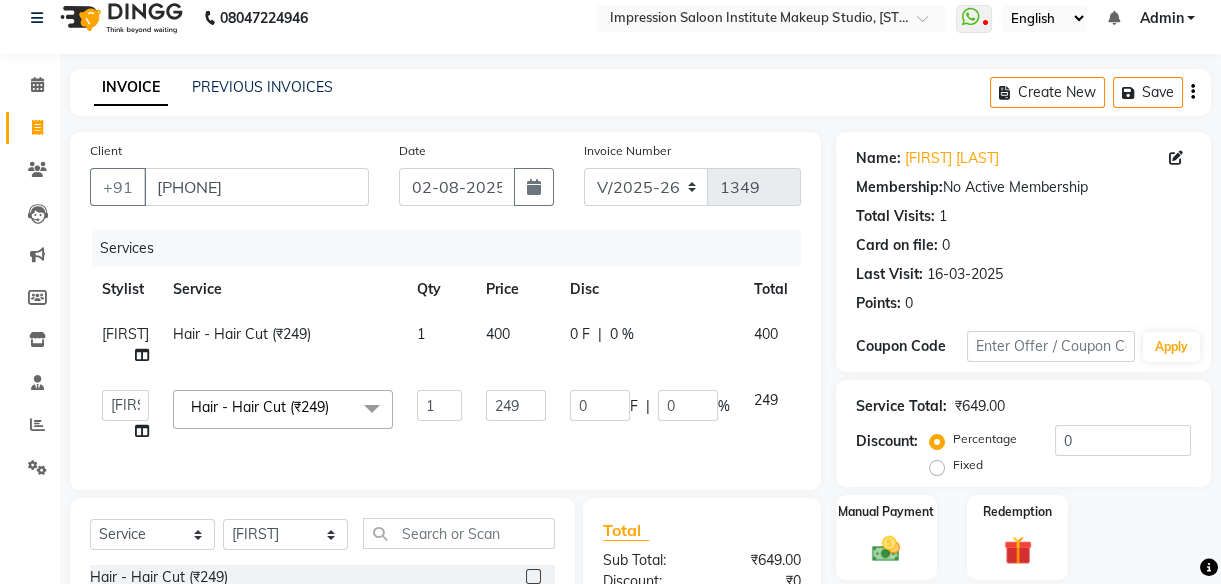 click on "249" 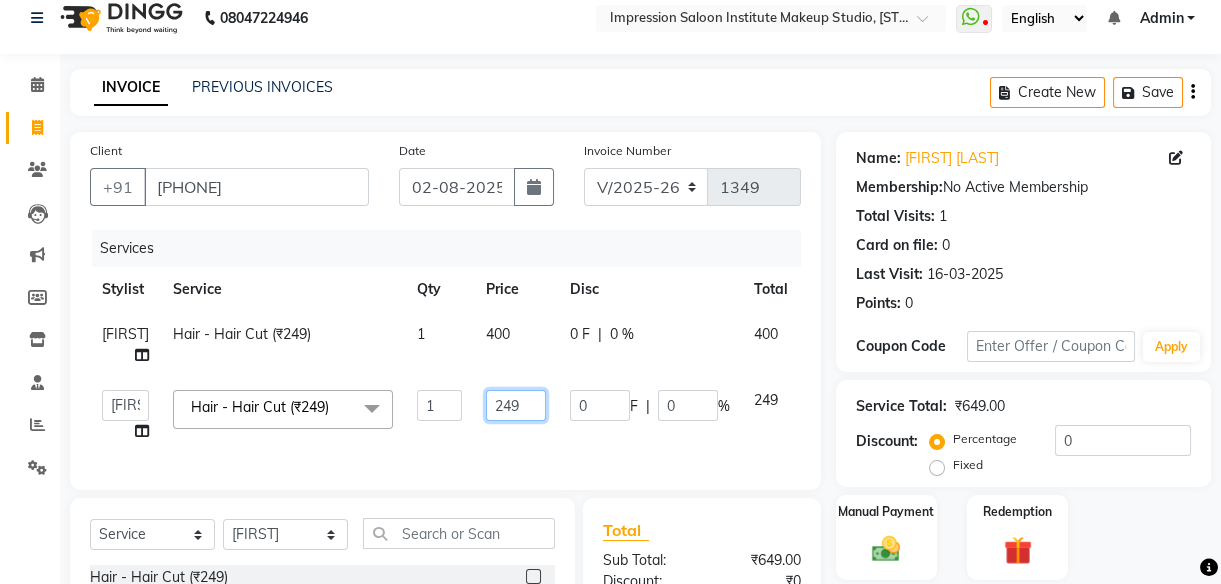 click on "249" 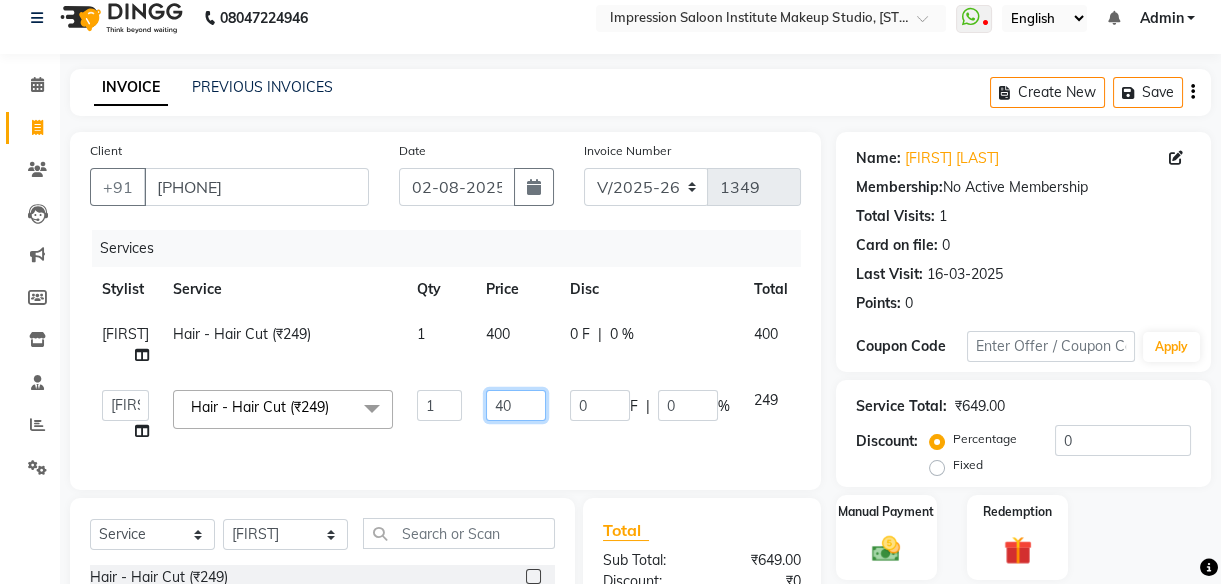 type on "400" 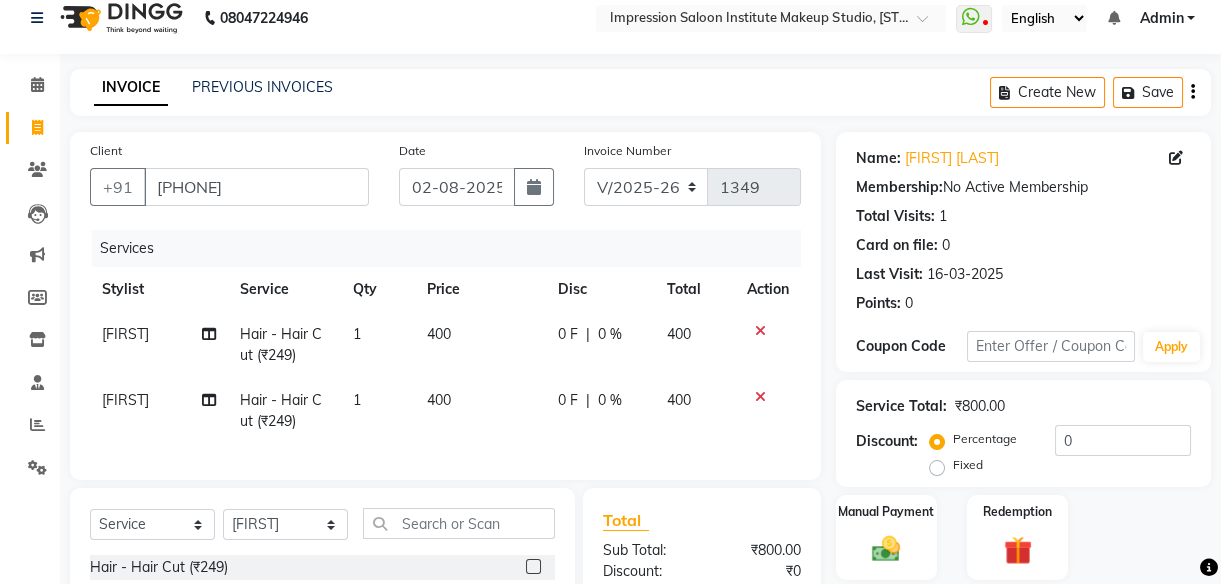 click on "Services Stylist Service Qty Price Disc Total Action [FIRST] Hair - Hair Cut (₹249) 1 400 0 F | 0 % 400 [FIRST] Hair - Hair Cut (₹249) 1 249 0 F | 0 % 249" 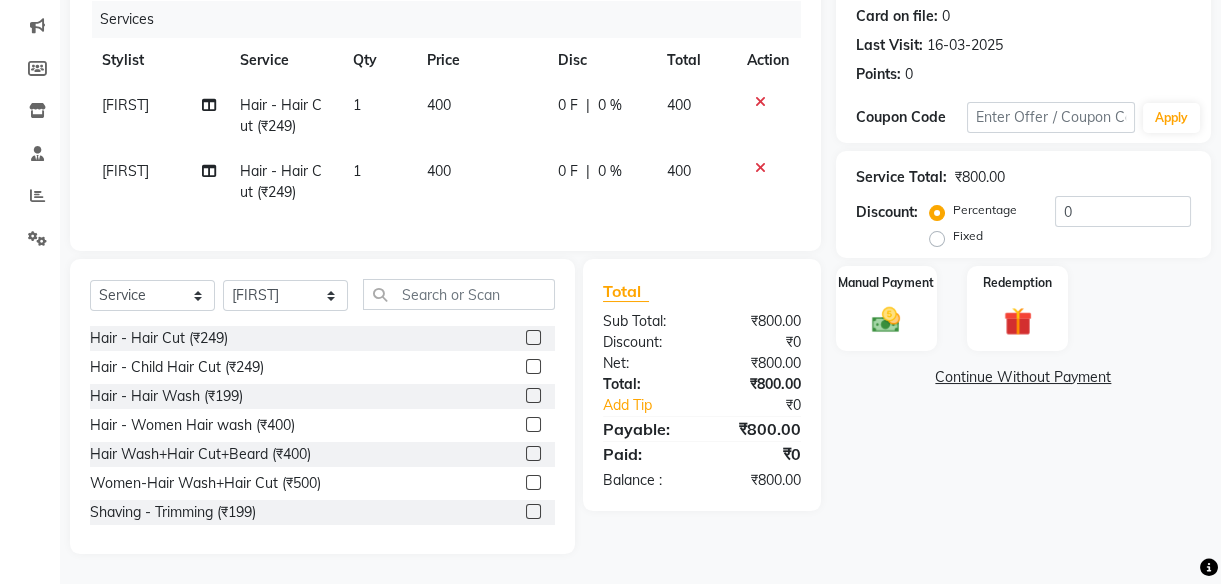 scroll, scrollTop: 261, scrollLeft: 0, axis: vertical 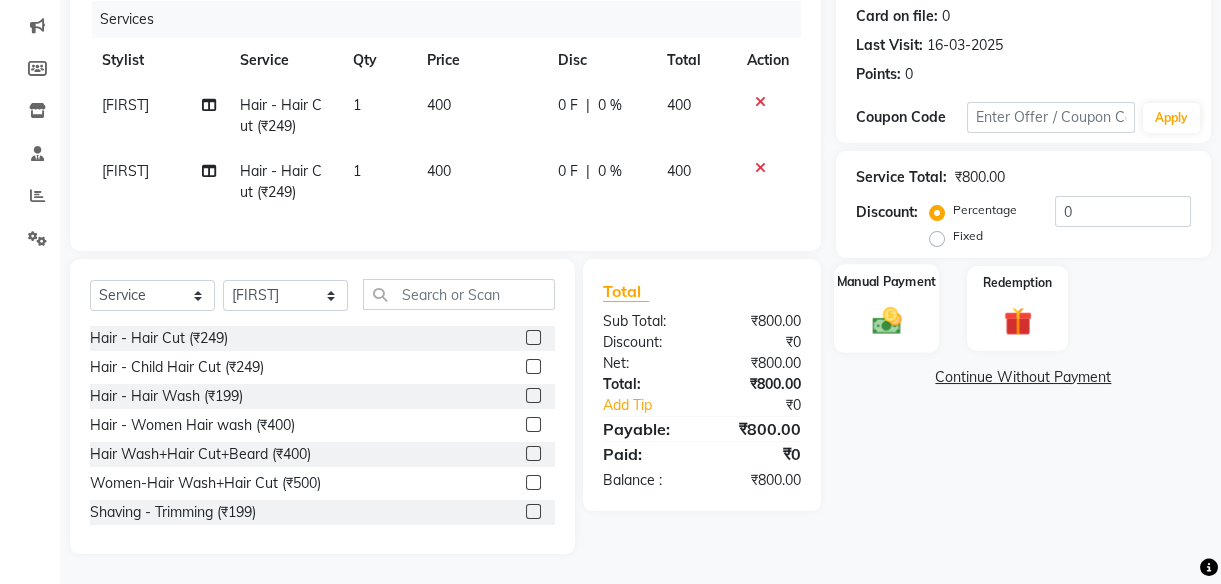 click 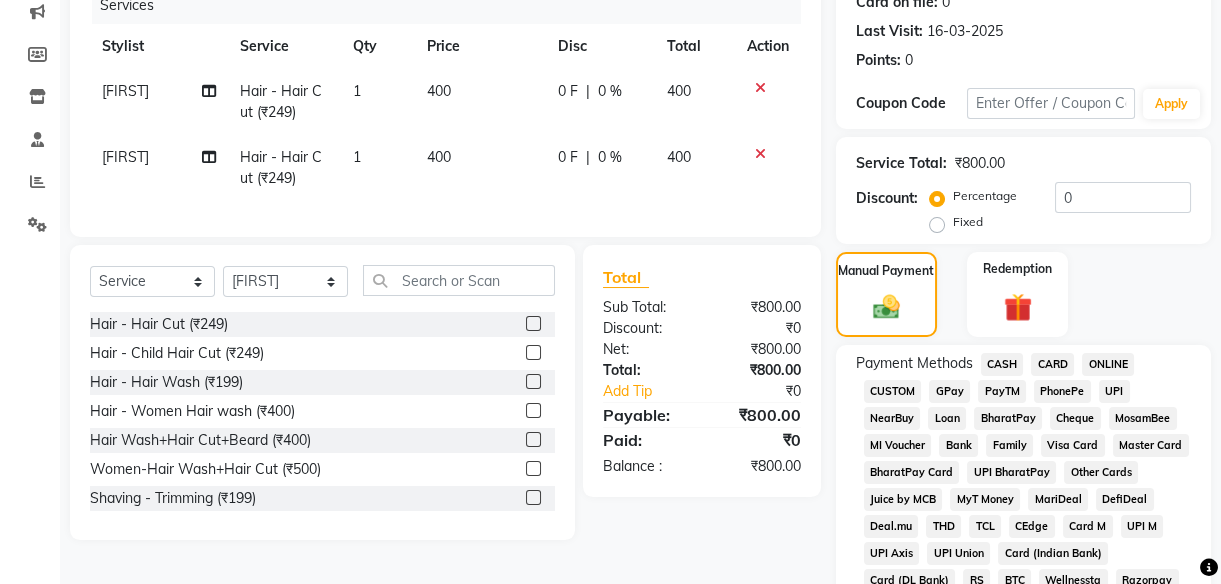 click on "UPI" 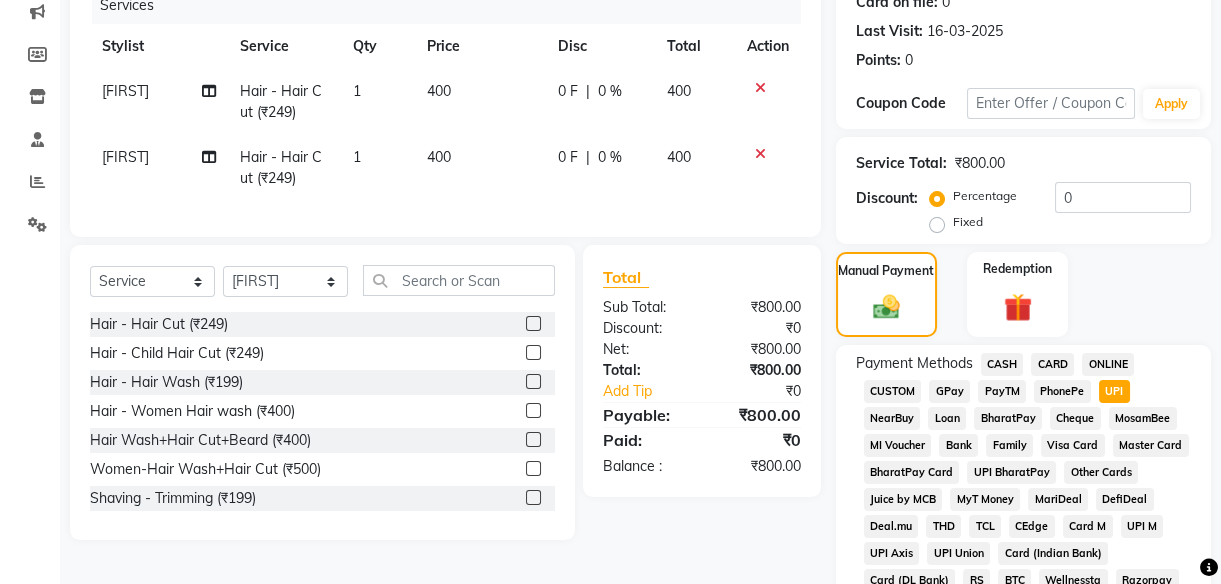 click on "CASH" 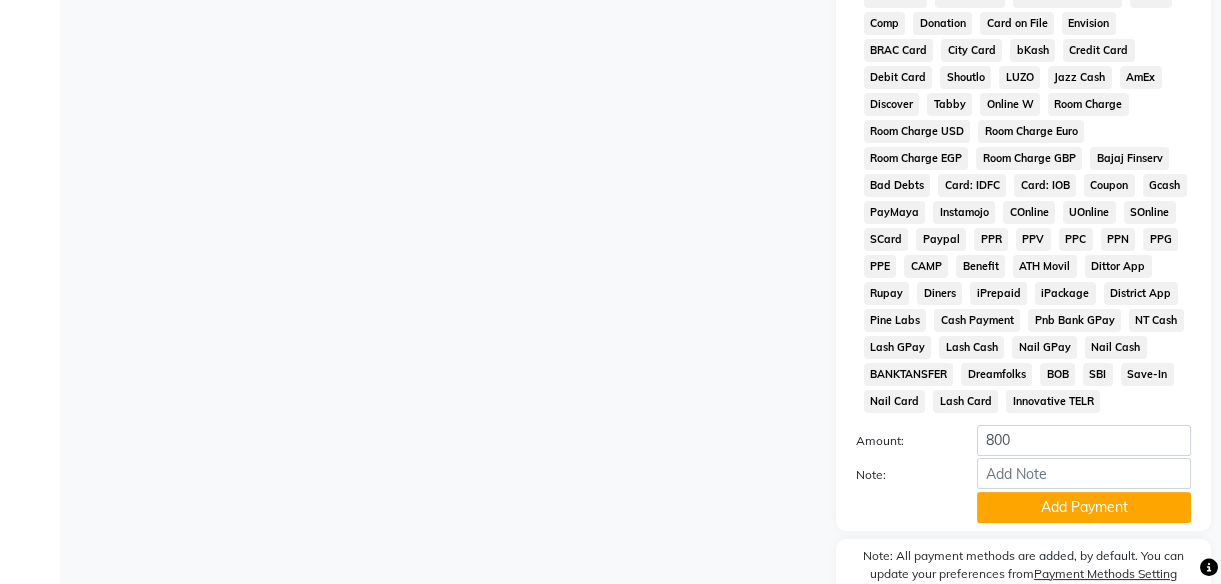 scroll, scrollTop: 936, scrollLeft: 0, axis: vertical 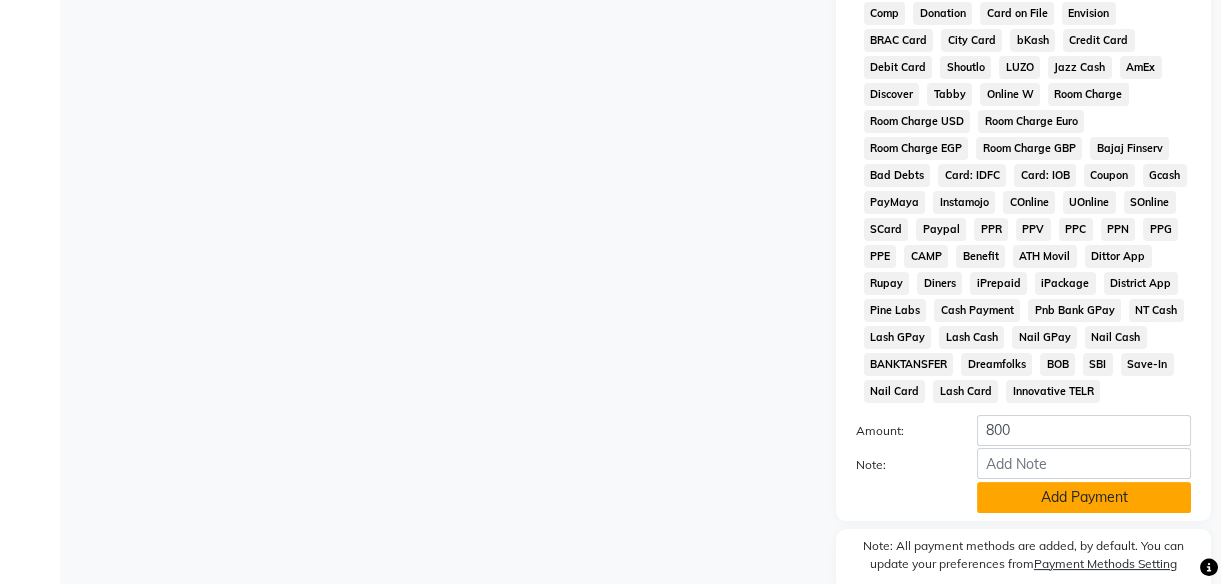 click on "Add Payment" 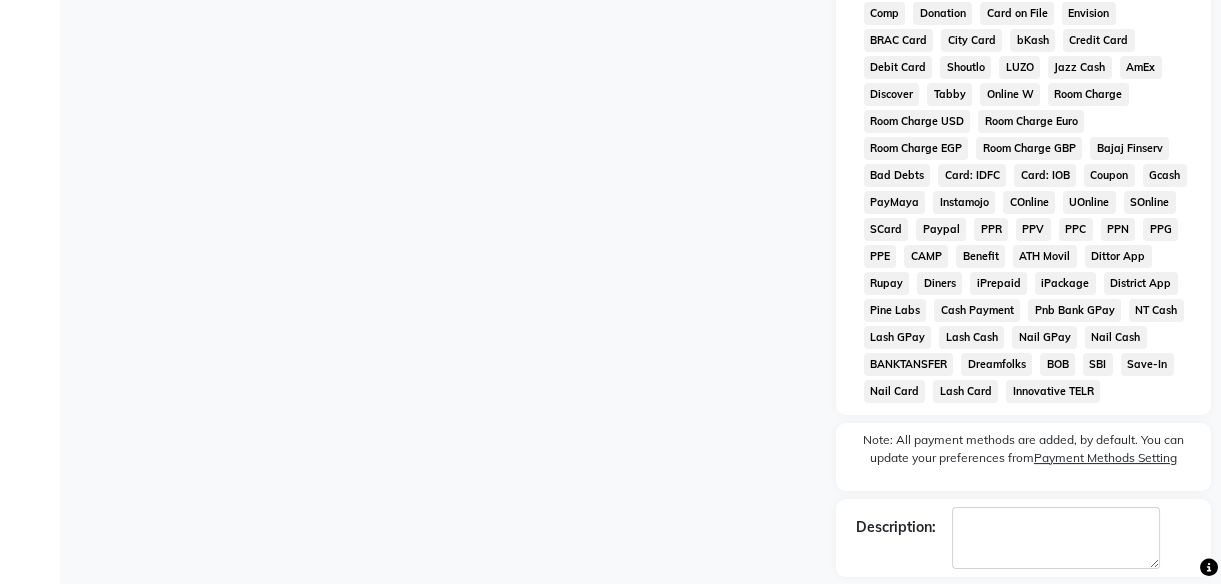 scroll, scrollTop: 1026, scrollLeft: 0, axis: vertical 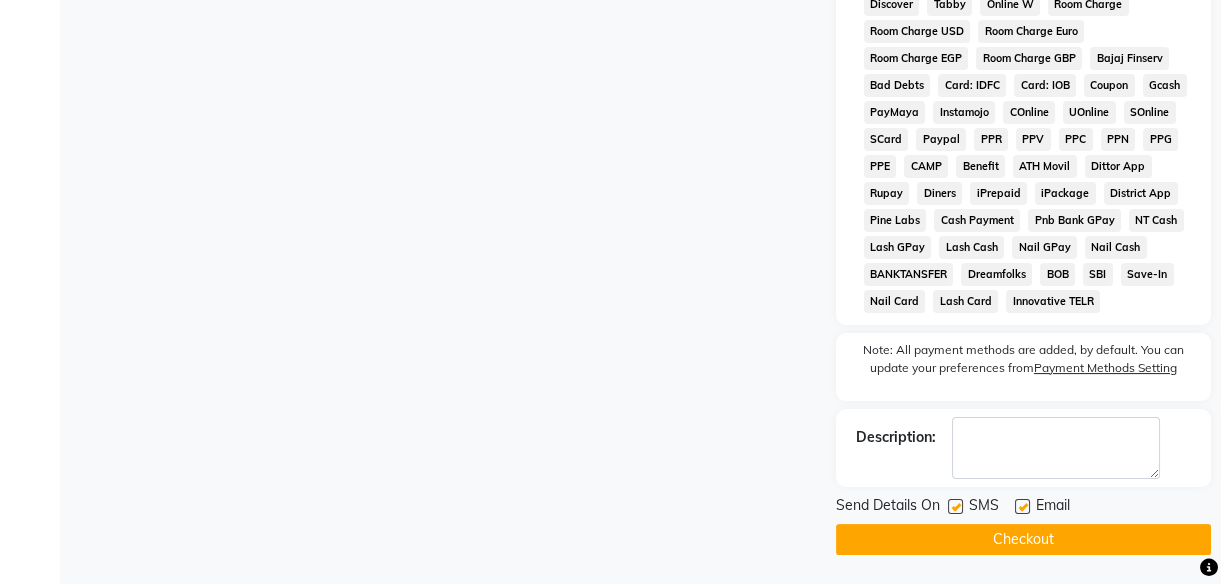 click 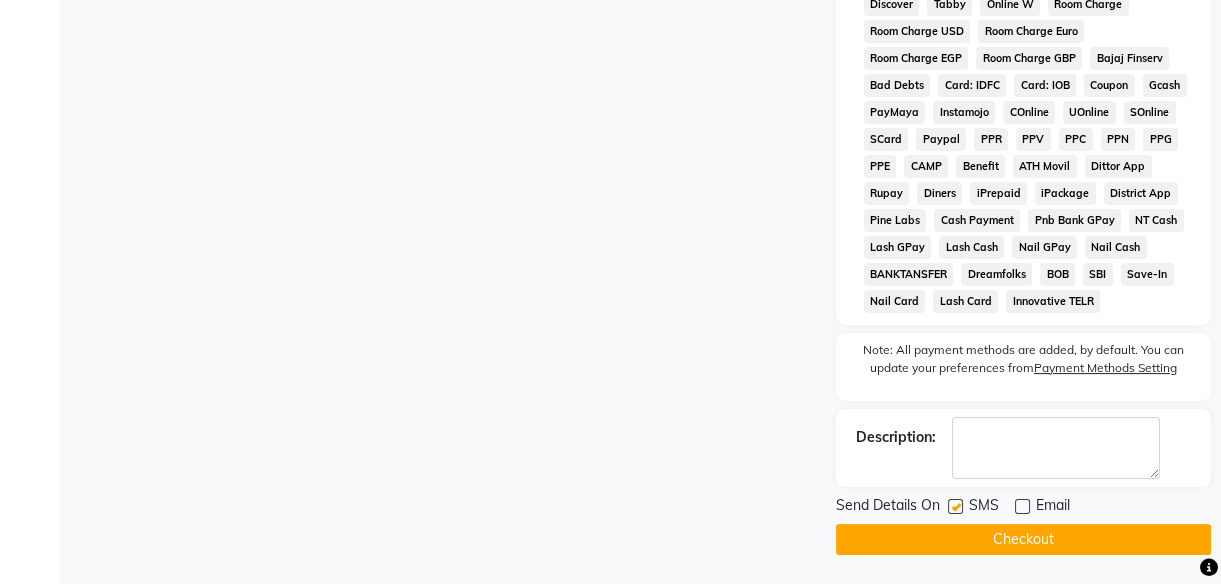 click 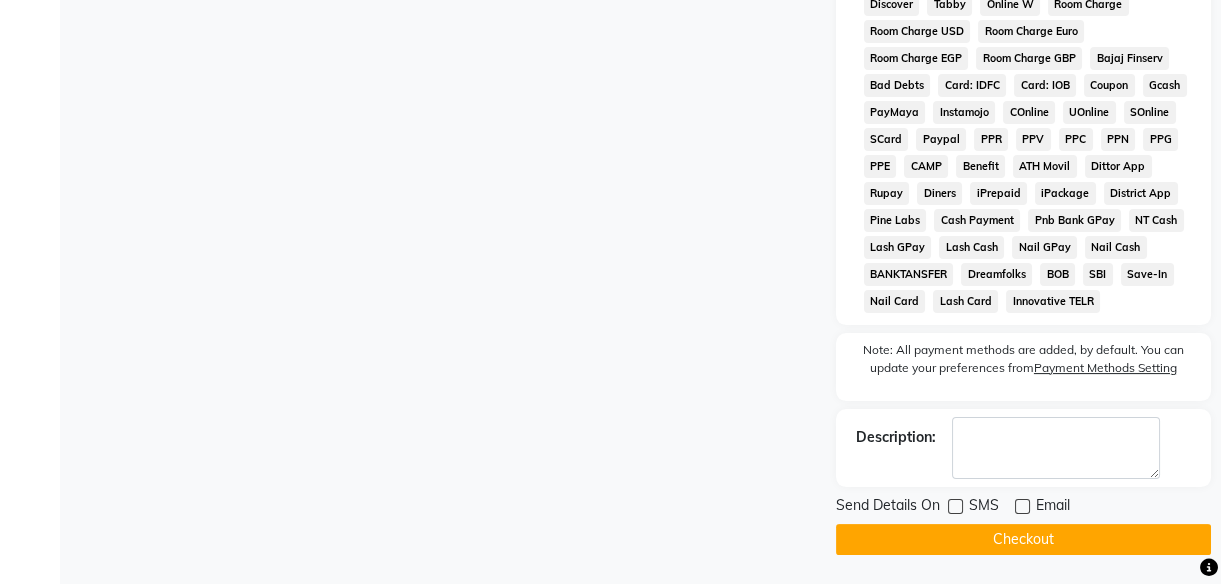click on "Checkout" 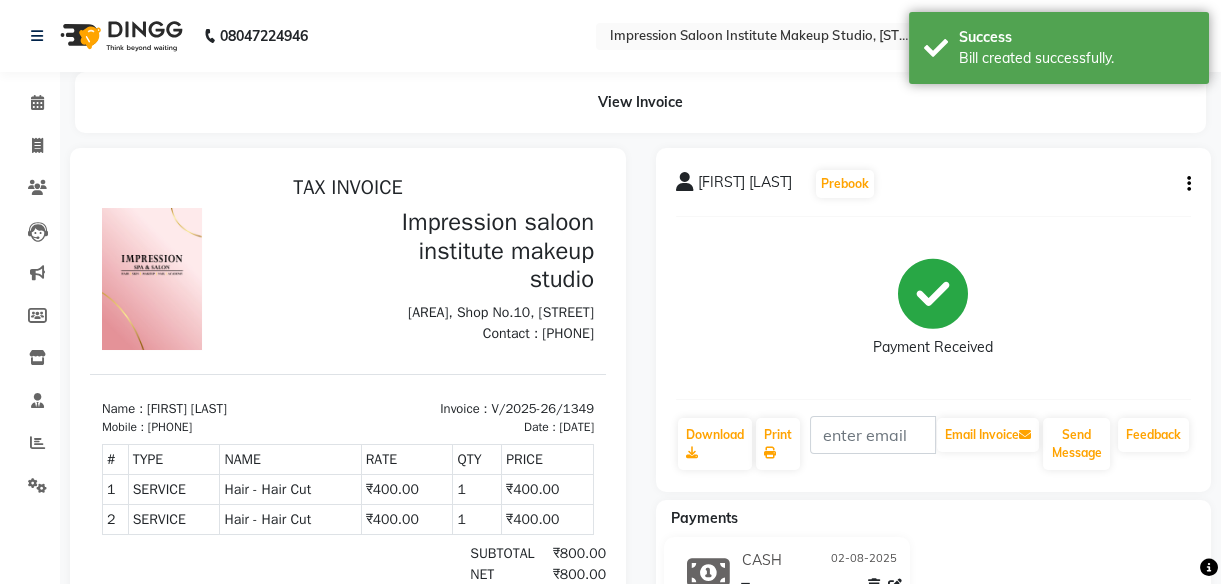 scroll, scrollTop: 0, scrollLeft: 0, axis: both 